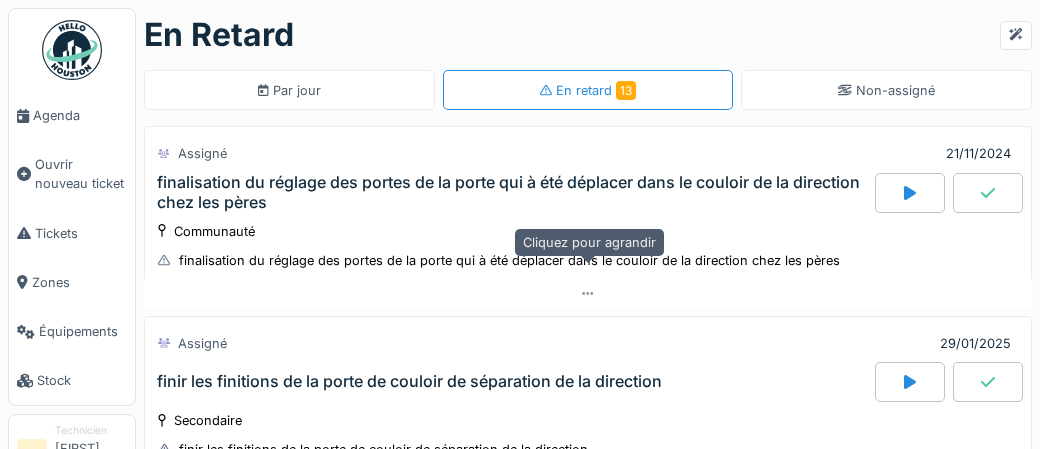scroll, scrollTop: 0, scrollLeft: 0, axis: both 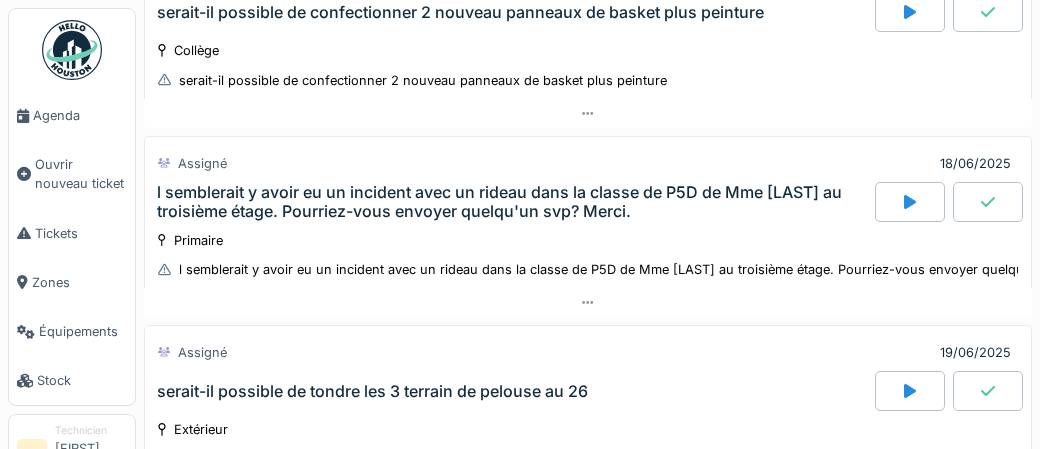 click on "l semblerait y avoir eu un incident avec un rideau dans la classe de P5D de Mme [LAST] au troisième étage. Pourriez-vous envoyer quelqu'un svp? Merci." at bounding box center (514, 202) 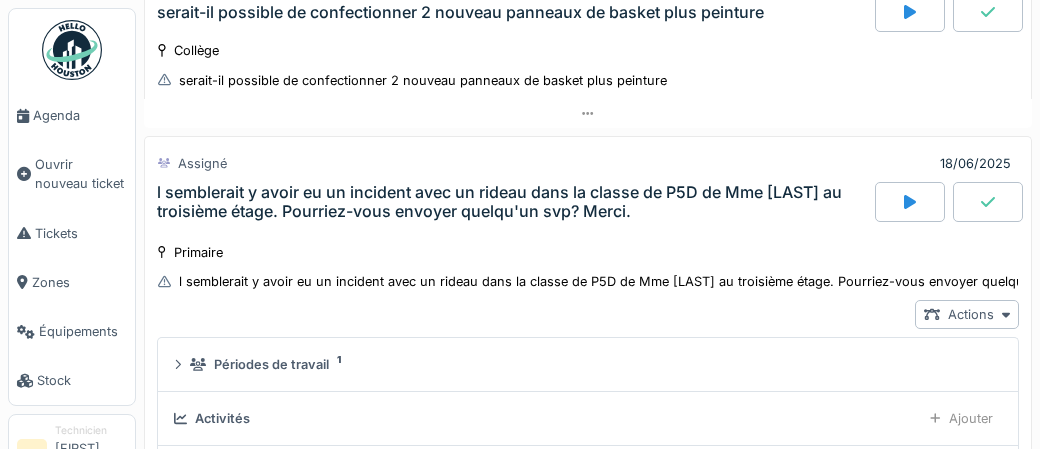 scroll, scrollTop: 1177, scrollLeft: 0, axis: vertical 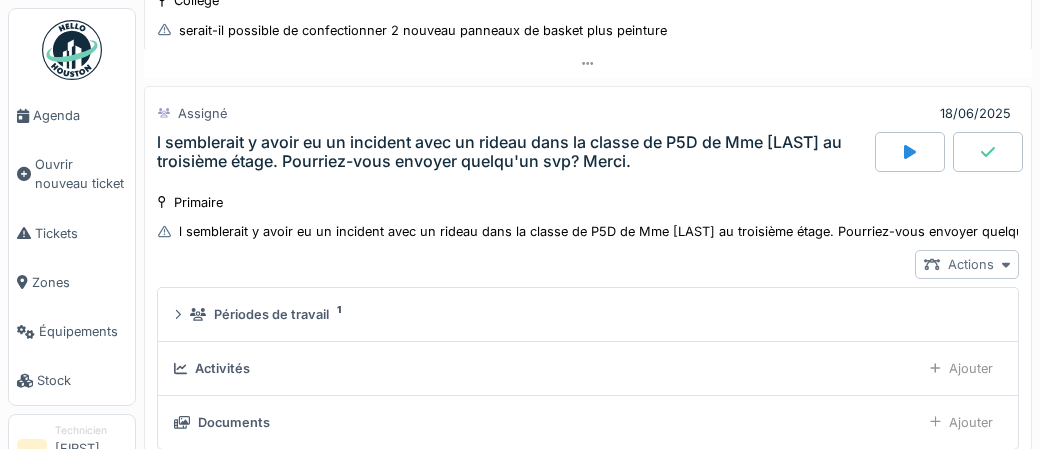 click on "Actions" at bounding box center (967, 264) 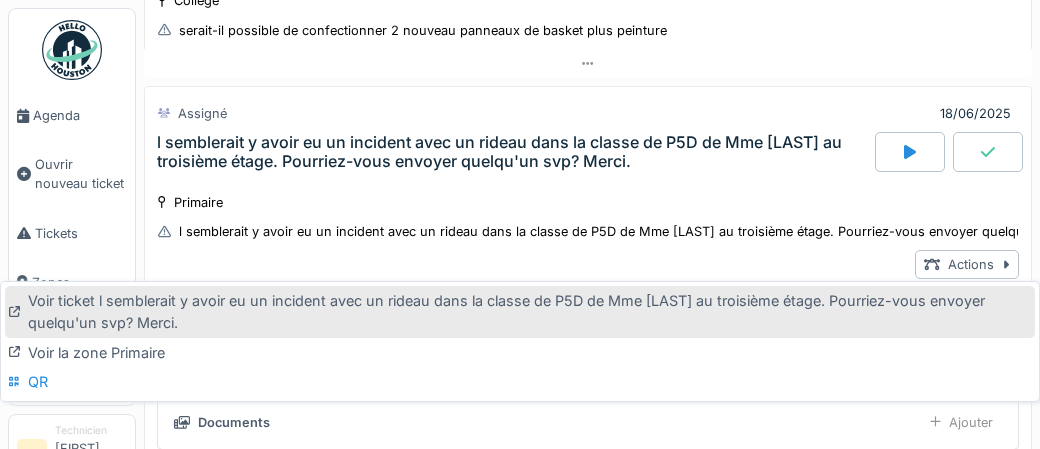 click on "Voir ticket l semblerait y avoir eu un incident avec un rideau dans la classe de P5D de Mme Instance au troisième étage. Pourriez-vous envoyer quelqu'un svp? Merci." at bounding box center [520, 311] 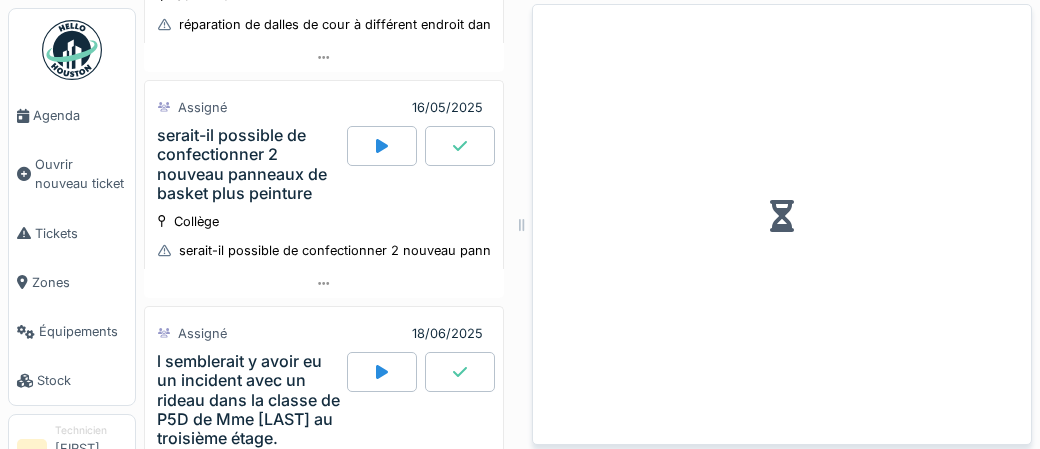 scroll, scrollTop: 1398, scrollLeft: 0, axis: vertical 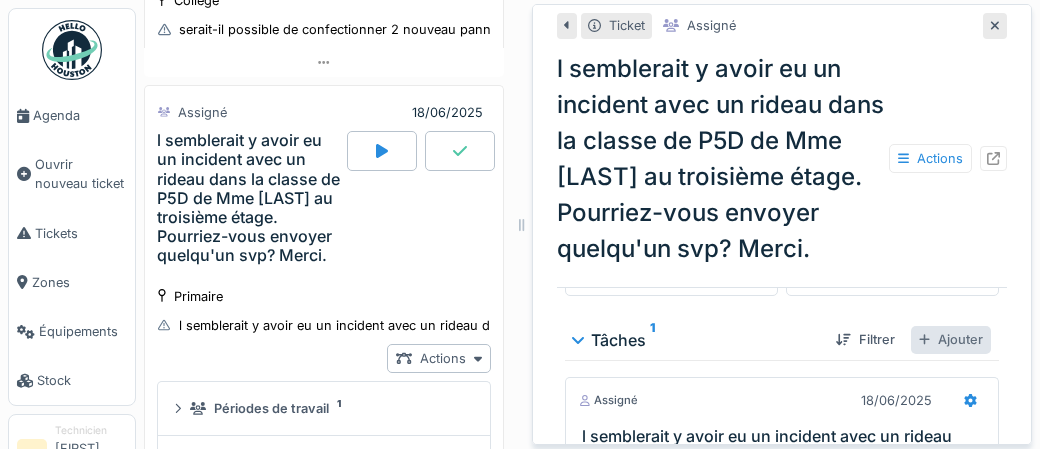 click on "Ajouter" at bounding box center (951, 339) 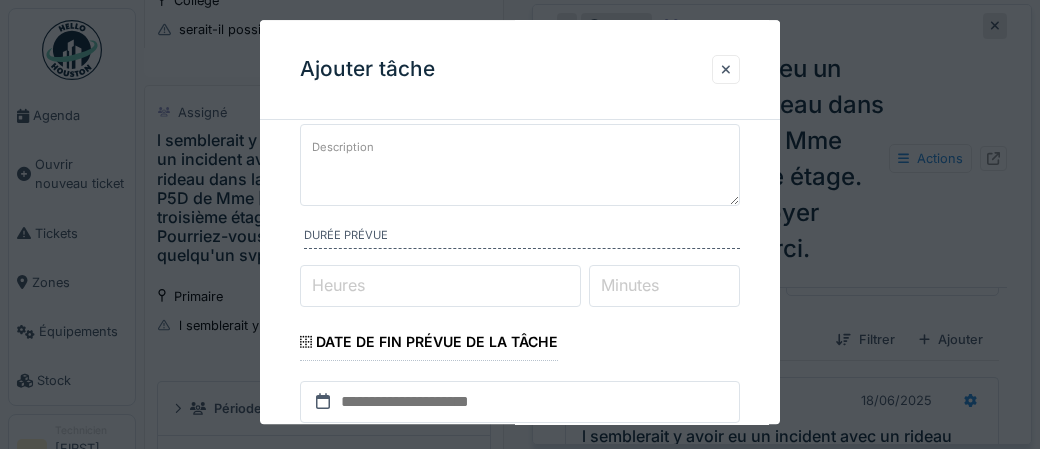 scroll, scrollTop: 126, scrollLeft: 0, axis: vertical 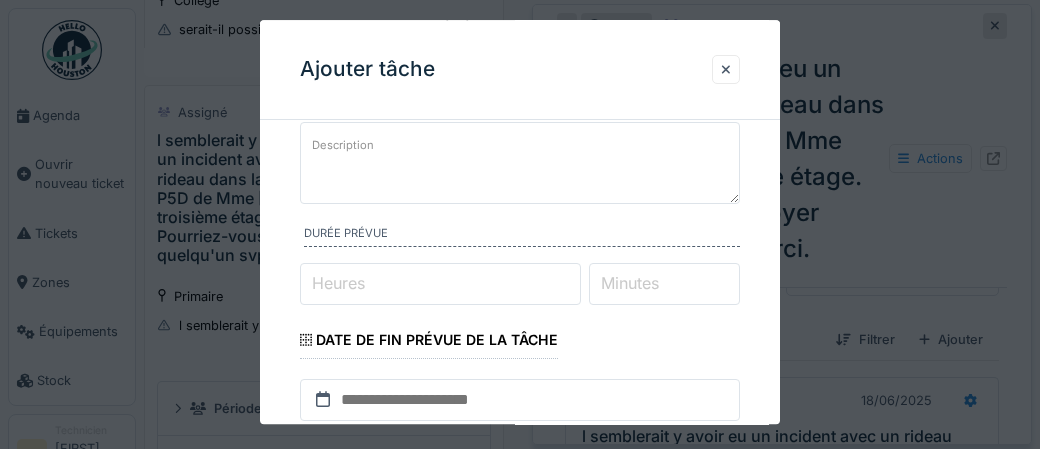 click on "Heures" at bounding box center (440, 284) 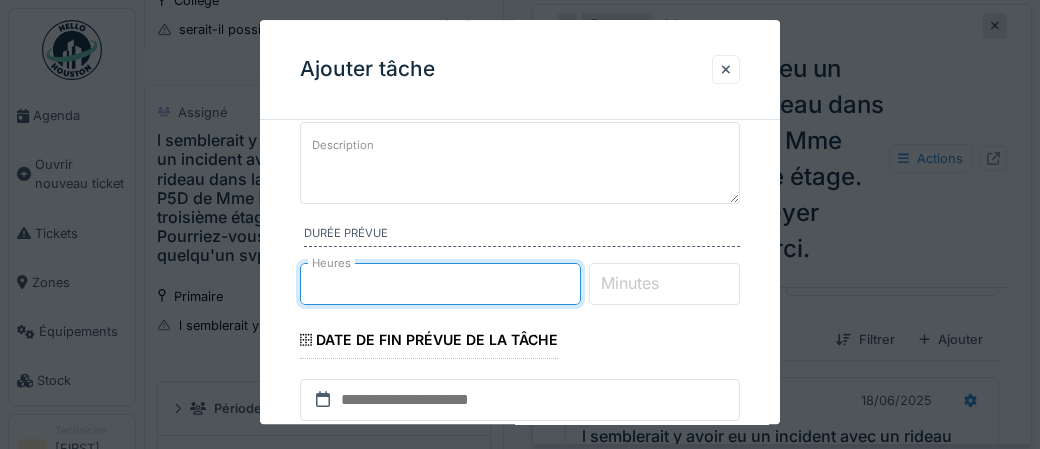 type on "*" 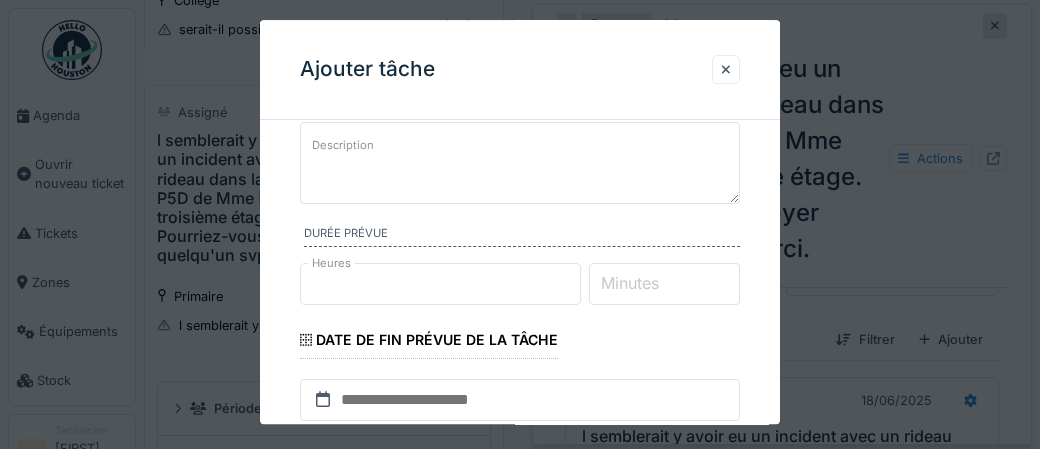 click on "Minutes" at bounding box center [630, 283] 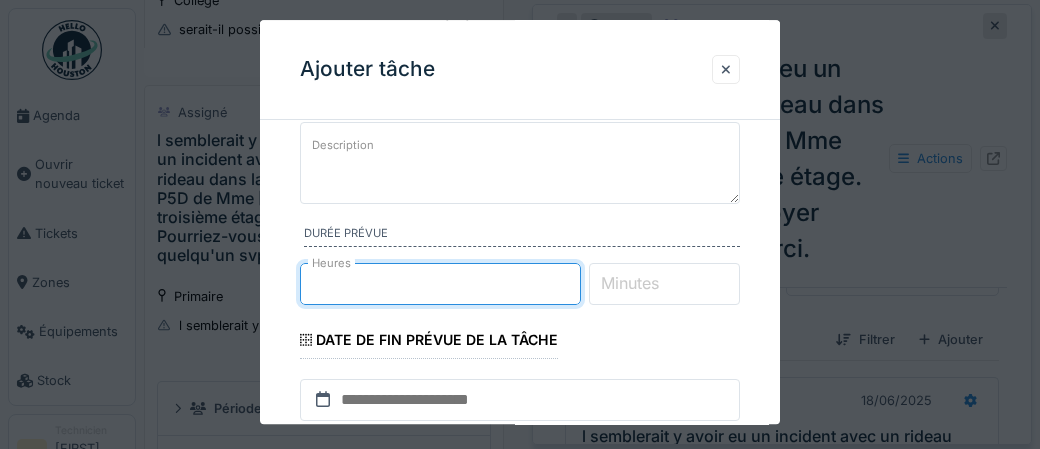type on "*" 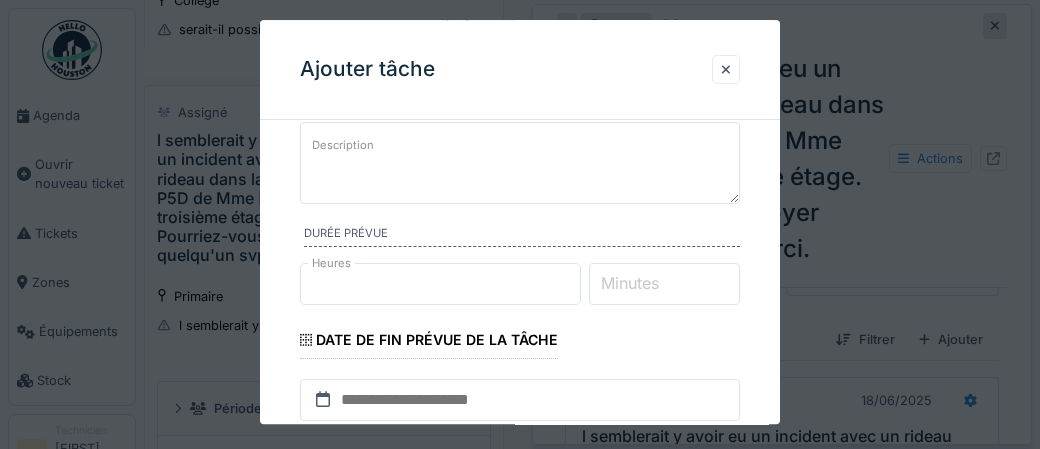 click on "Minutes" at bounding box center [630, 283] 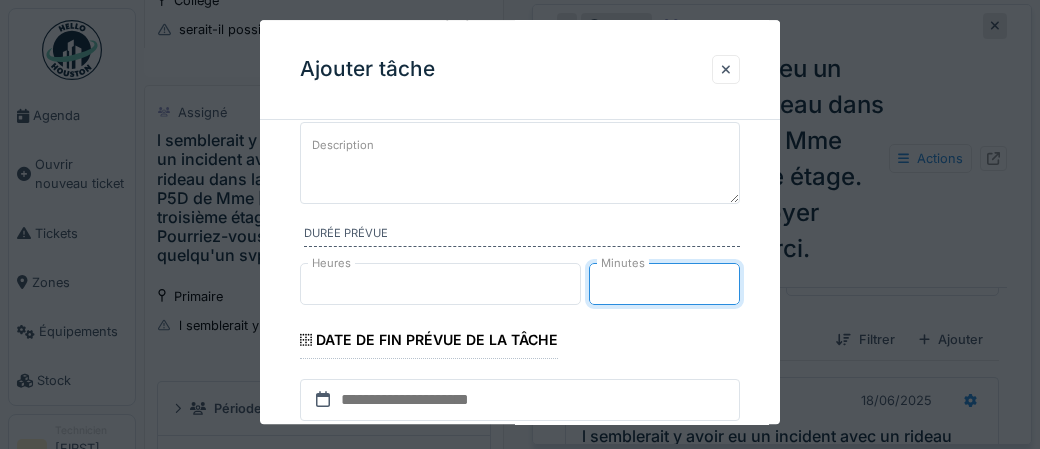 type on "**" 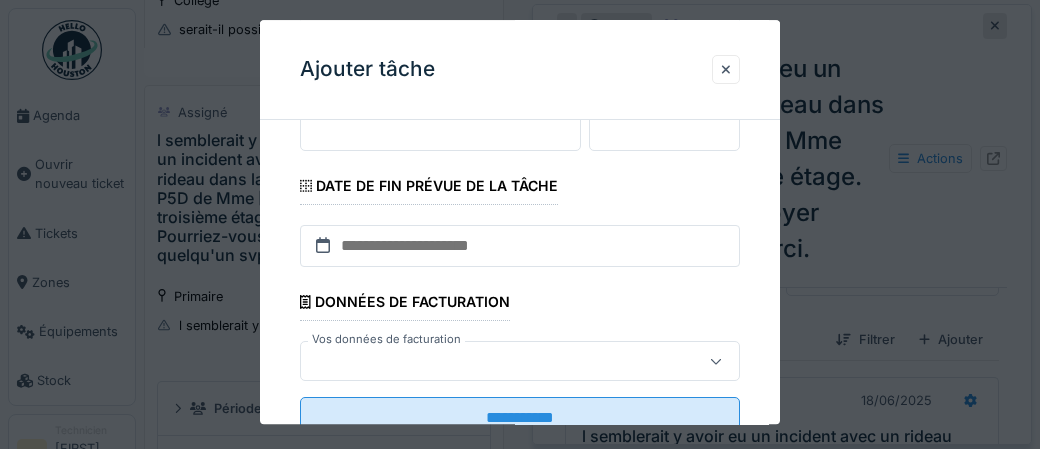 scroll, scrollTop: 298, scrollLeft: 0, axis: vertical 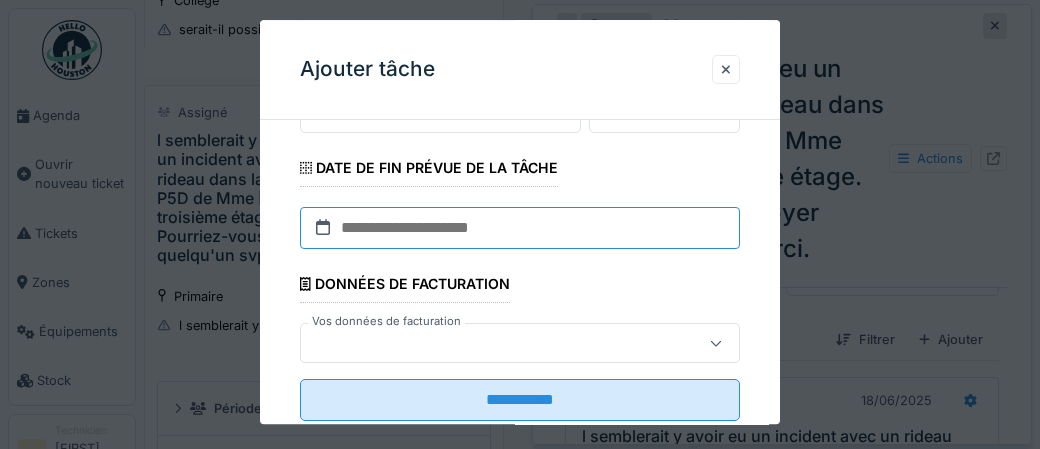 click at bounding box center (520, 228) 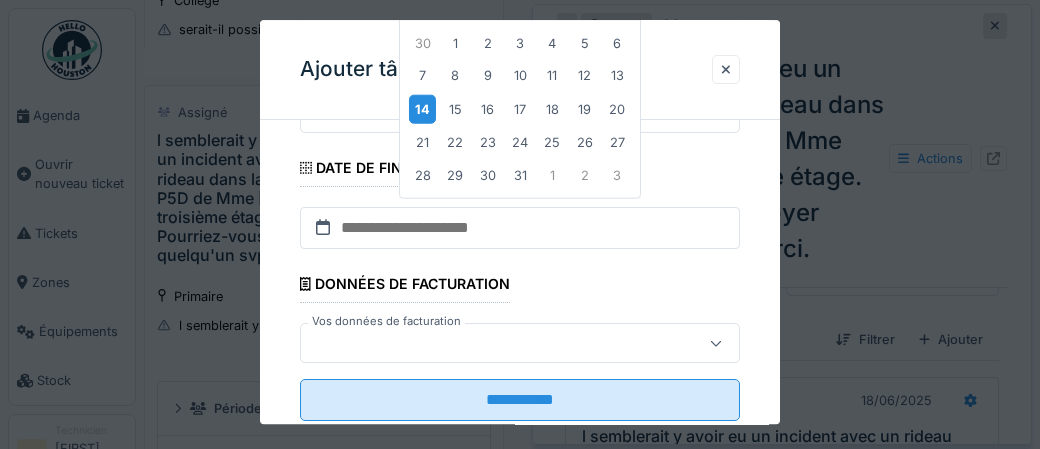 click on "14" at bounding box center (422, 109) 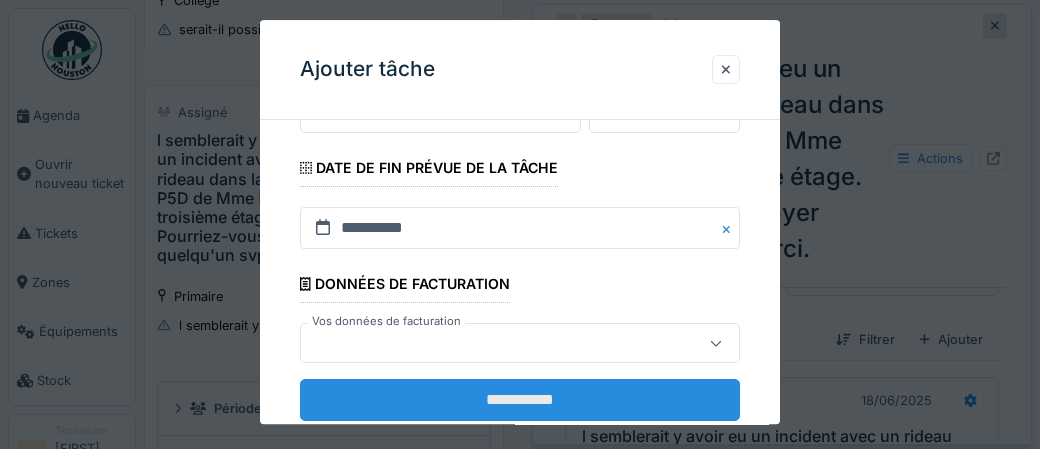 click on "**********" at bounding box center (520, 401) 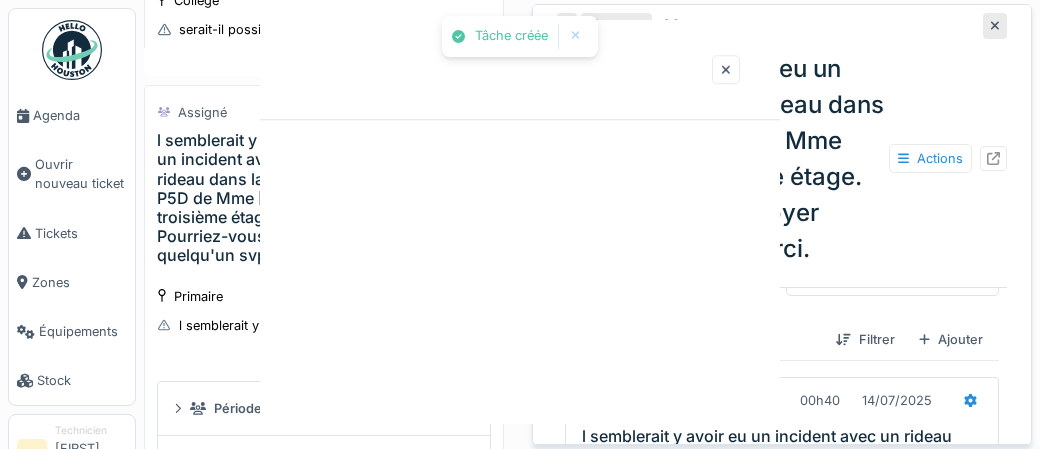scroll, scrollTop: 0, scrollLeft: 0, axis: both 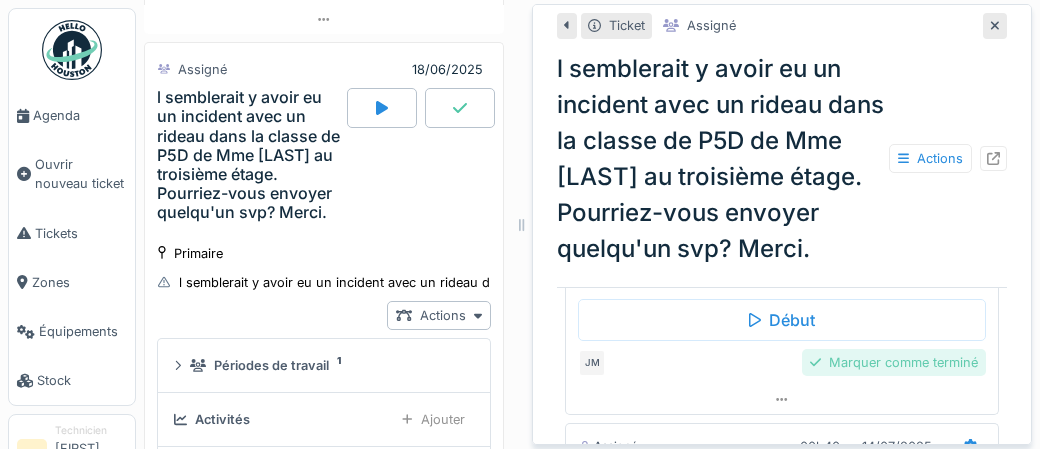 click on "Marquer comme terminé" at bounding box center [894, 362] 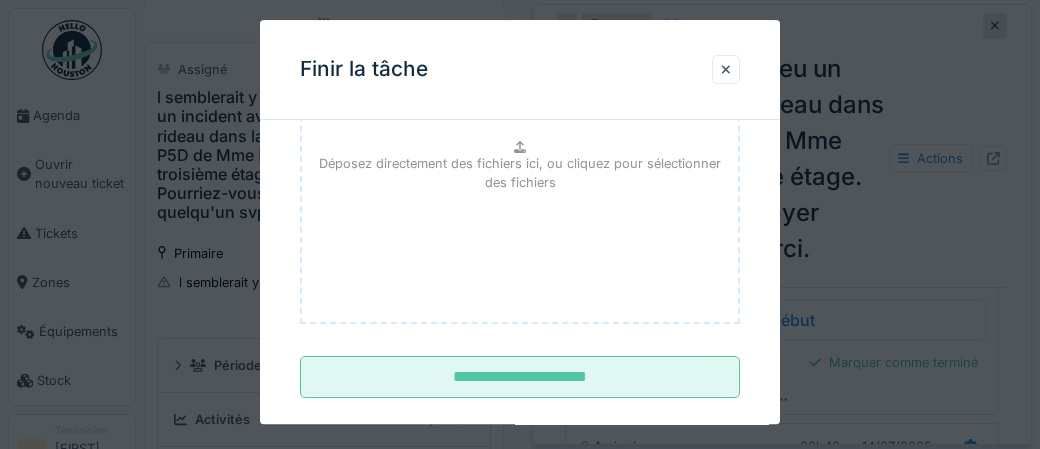 scroll, scrollTop: 326, scrollLeft: 0, axis: vertical 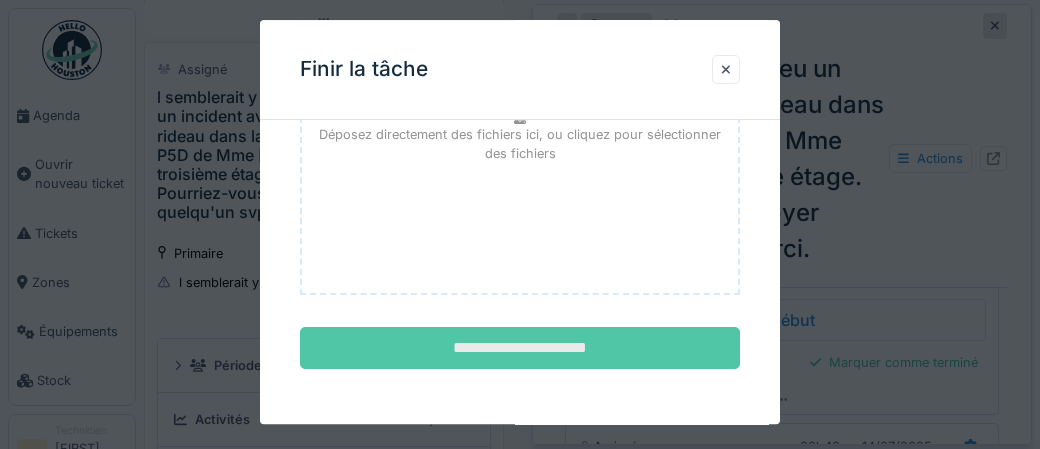 click on "**********" at bounding box center (520, 349) 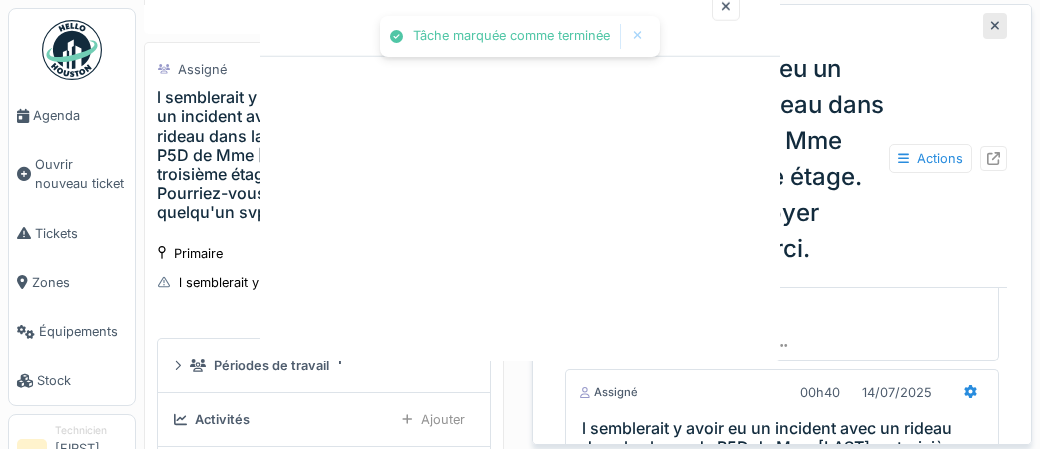 scroll, scrollTop: 0, scrollLeft: 0, axis: both 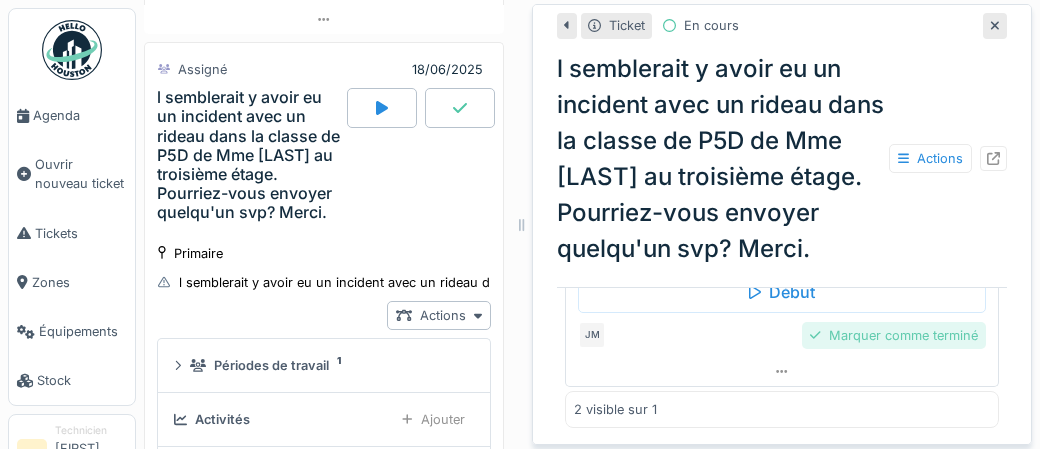 click on "Marquer comme terminé" at bounding box center (894, 335) 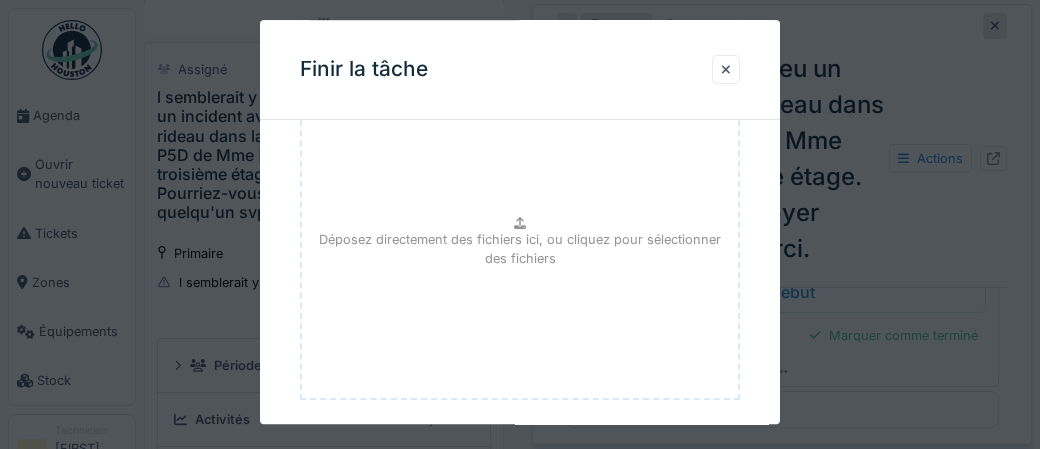 scroll, scrollTop: 326, scrollLeft: 0, axis: vertical 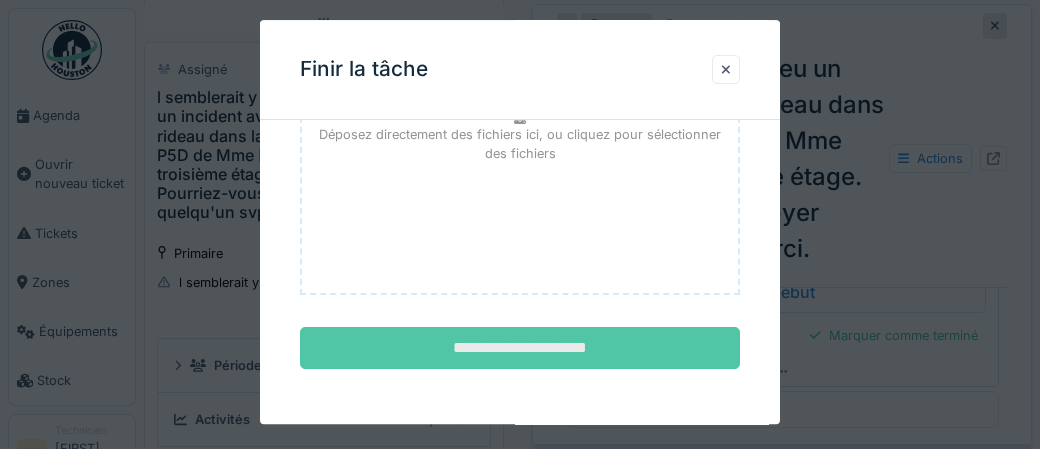 click on "**********" at bounding box center (520, 349) 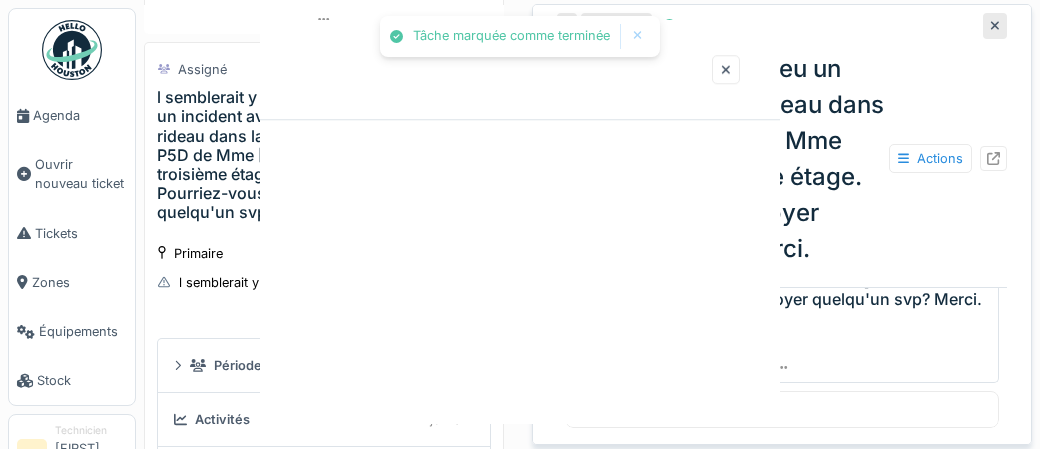 scroll, scrollTop: 0, scrollLeft: 0, axis: both 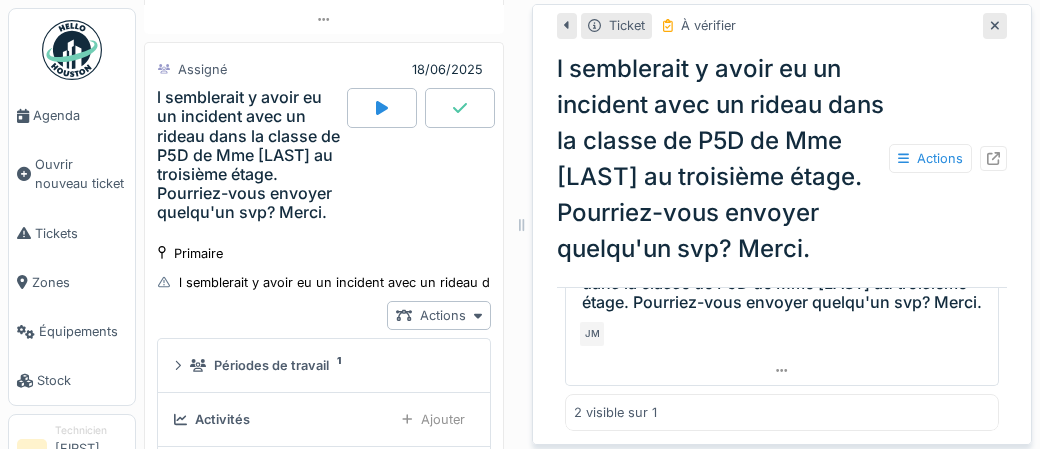 click at bounding box center (72, 50) 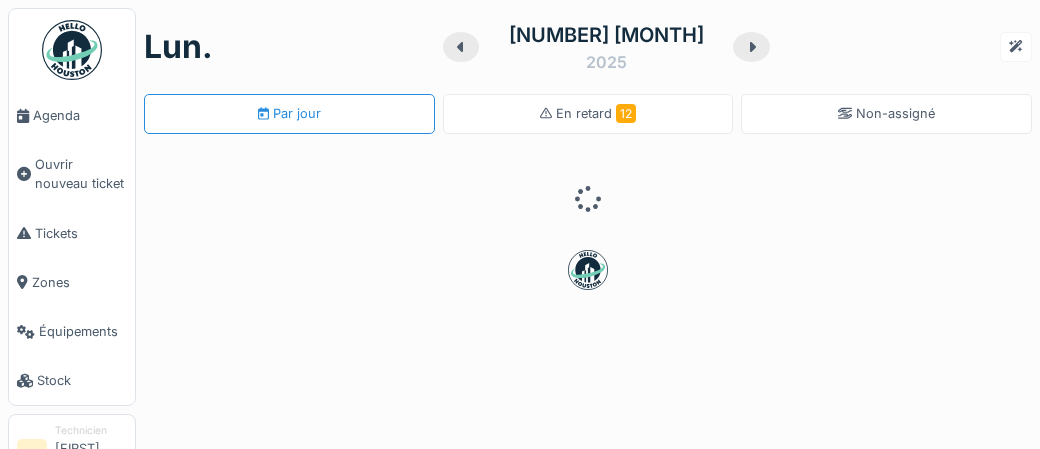 scroll, scrollTop: 0, scrollLeft: 0, axis: both 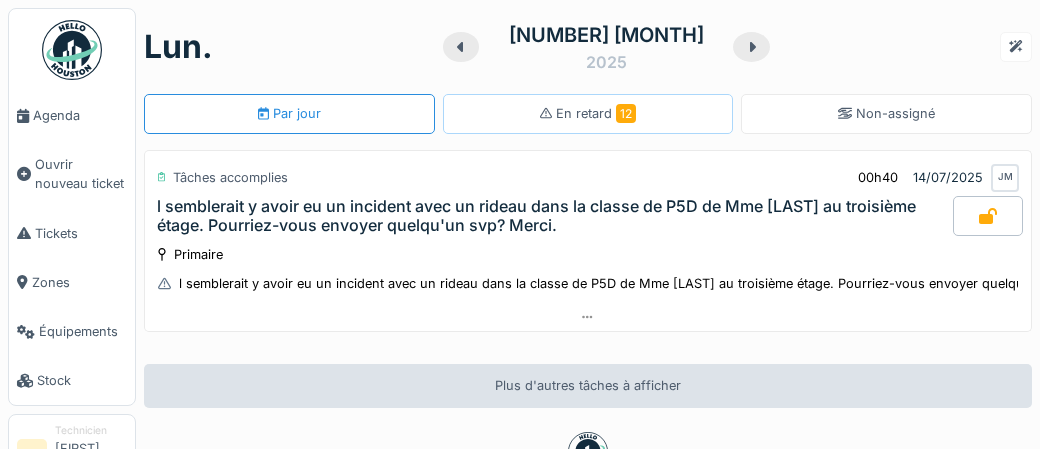 click on "12" at bounding box center (626, 113) 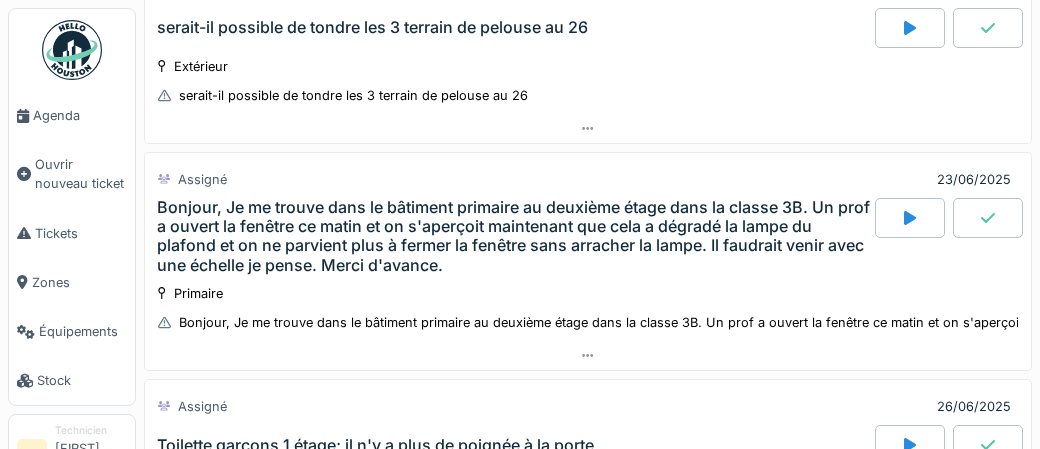 scroll, scrollTop: 1314, scrollLeft: 0, axis: vertical 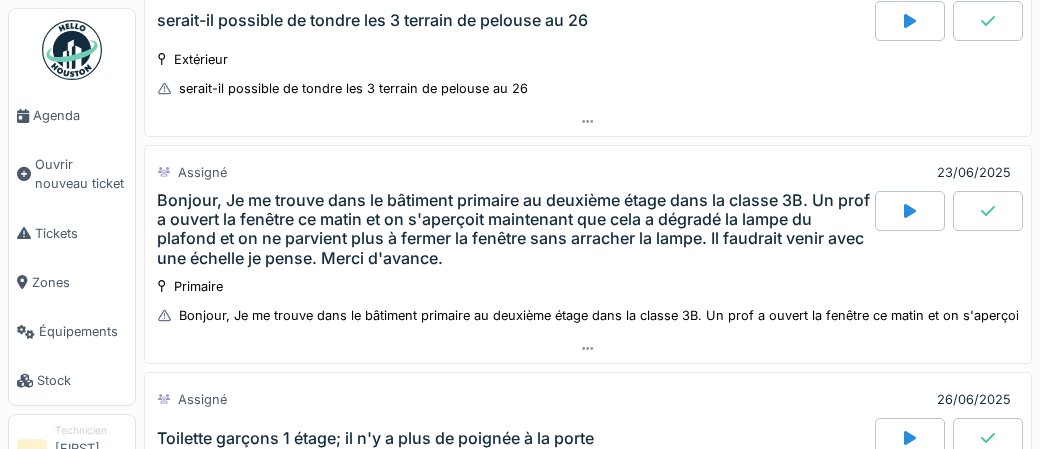 click on "Bonjour, Je me trouve dans le bâtiment primaire au deuxième étage dans la classe 3B. Un prof a ouvert la fenêtre ce matin et on s'aperçoit maintenant que cela a dégradé la lampe du plafond et on ne parvient plus à fermer la fenêtre sans arracher la lampe. Il faudrait venir avec une échelle je pense. Merci d'avance." at bounding box center [514, 229] 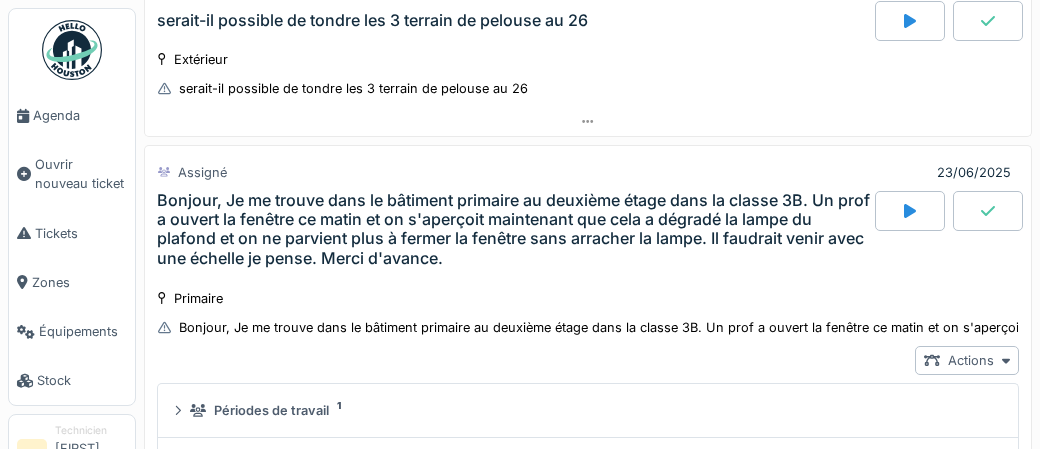 scroll, scrollTop: 1365, scrollLeft: 0, axis: vertical 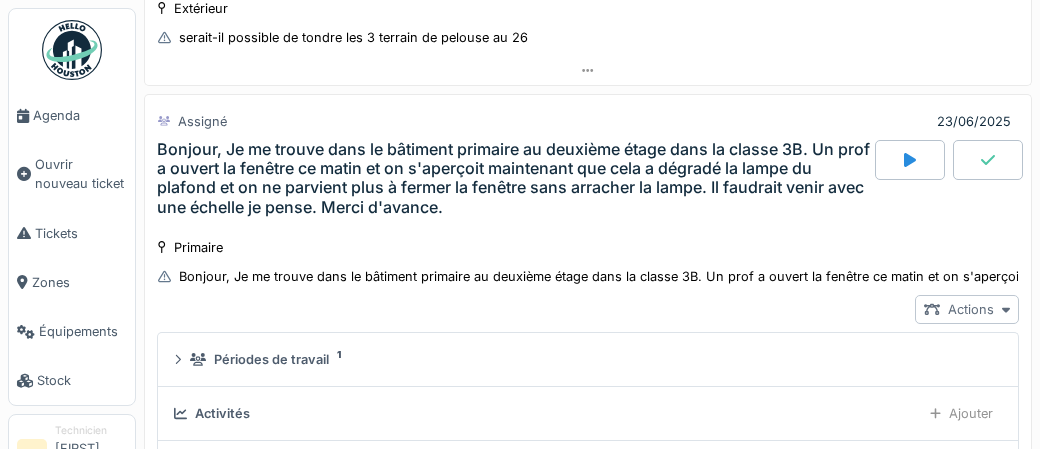 click on "Actions" at bounding box center (967, 309) 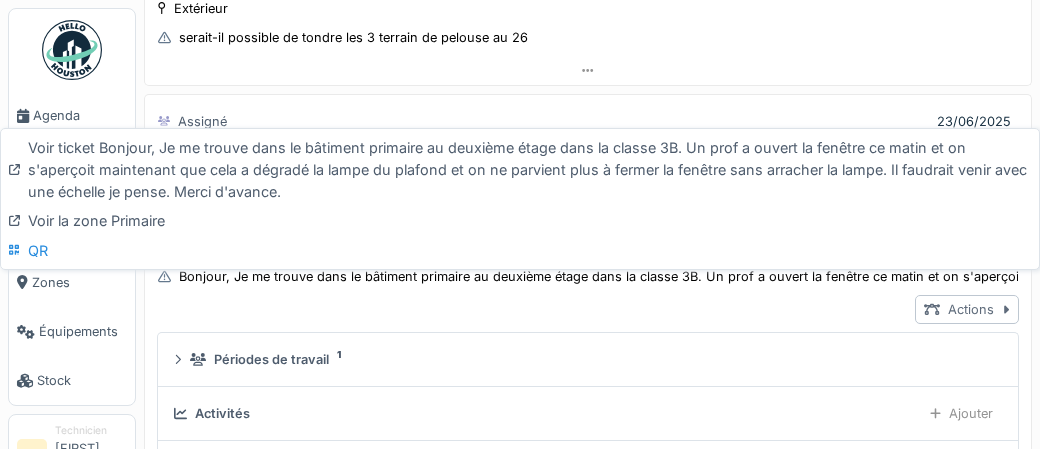 click on "Actions" at bounding box center (967, 309) 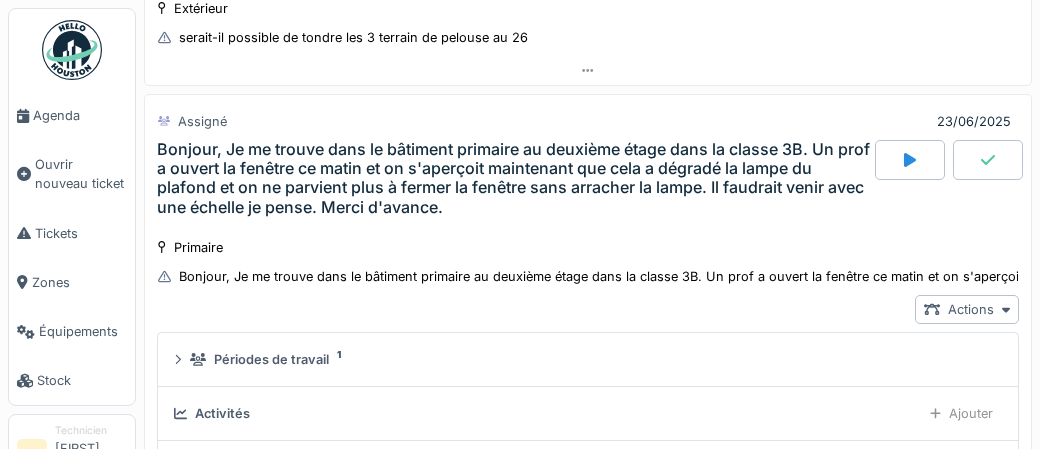 click on "Bonjour, Je me trouve dans le bâtiment primaire au deuxième étage dans la classe 3B. Un prof a ouvert la fenêtre ce matin et on s'aperçoit maintenant que cela a dégradé la lampe du plafond et on ne parvient plus à fermer la fenêtre sans arracher la lampe. Il faudrait venir avec une échelle je pense. Merci d'avance." at bounding box center (514, 178) 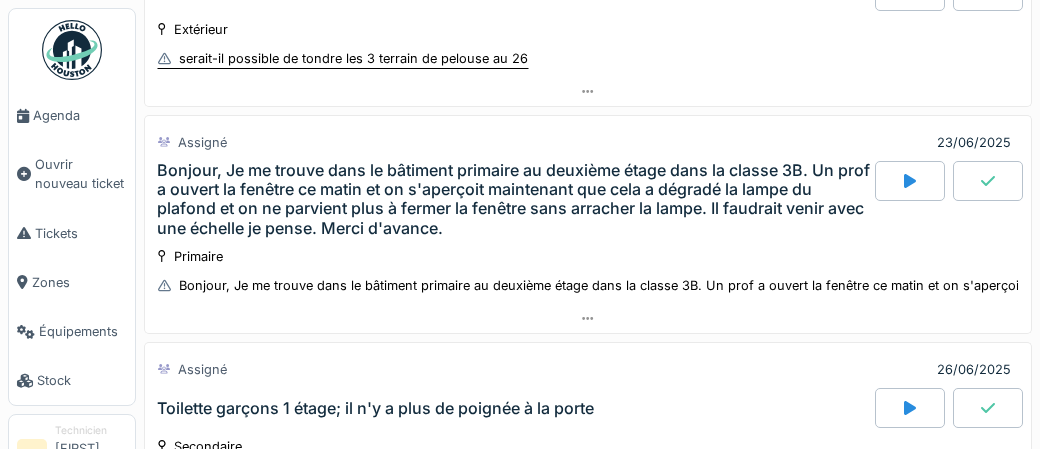 scroll, scrollTop: 1300, scrollLeft: 0, axis: vertical 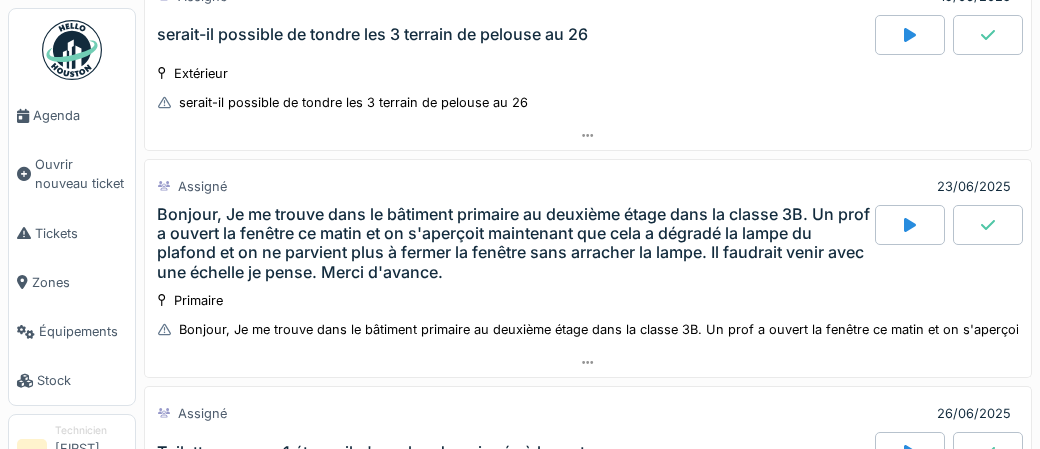 click on "Bonjour, Je me trouve dans le bâtiment primaire au deuxième étage dans la classe 3B. Un prof a ouvert la fenêtre ce matin et on s'aperçoit maintenant que cela a dégradé la lampe du plafond et on ne parvient plus à fermer la fenêtre sans arracher la lampe. Il faudrait venir avec une échelle je pense. Merci d'avance." at bounding box center [514, 243] 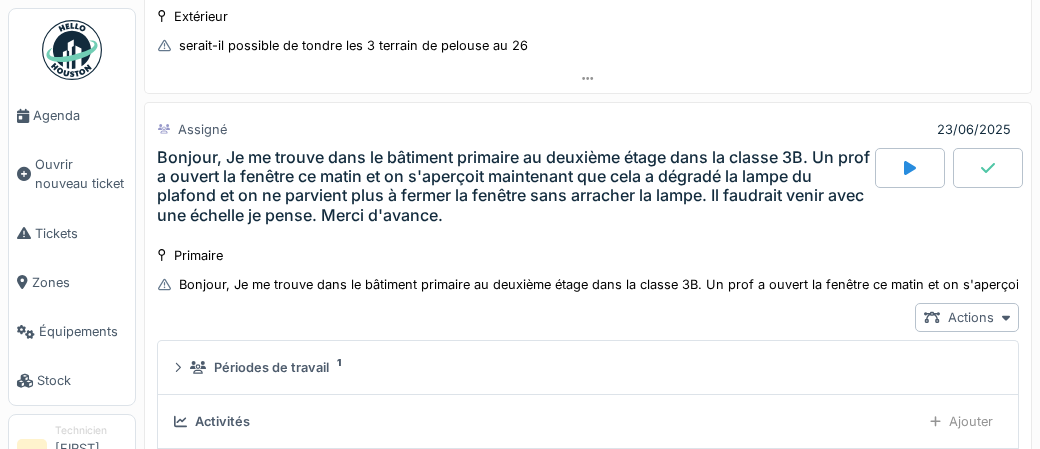 scroll, scrollTop: 1365, scrollLeft: 0, axis: vertical 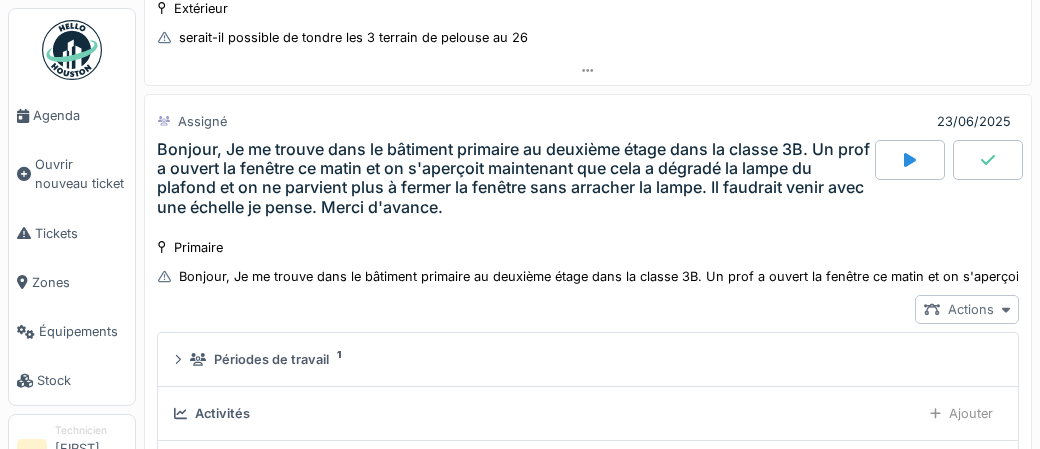 click on "Actions" at bounding box center [967, 309] 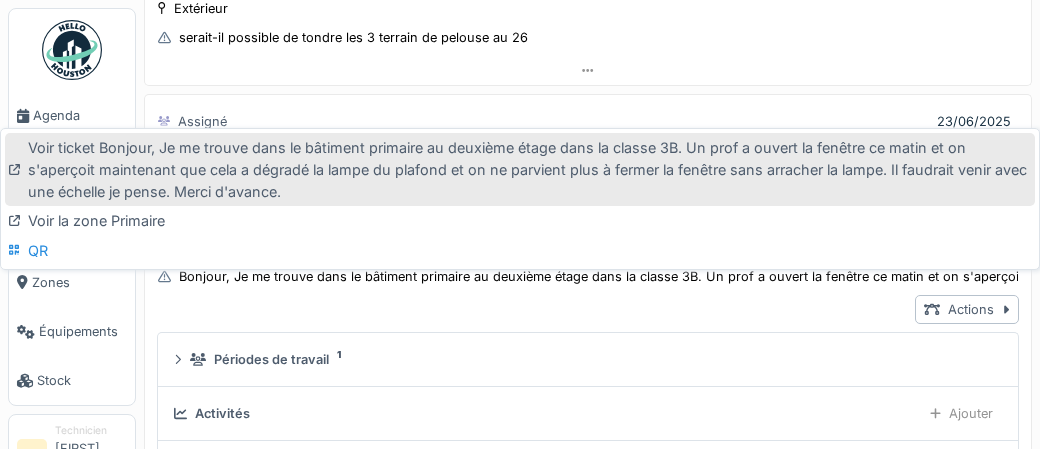 click on "Voir ticket Bonjour, Je me trouve dans le bâtiment primaire au deuxième étage dans la classe 3B. Un prof a ouvert la fenêtre ce matin et on s'aperçoit maintenant que cela a dégradé la lampe du plafond et on ne parvient plus à fermer la fenêtre sans arracher la lampe. Il faudrait venir avec une échelle je pense. Merci d'avance." at bounding box center (520, 169) 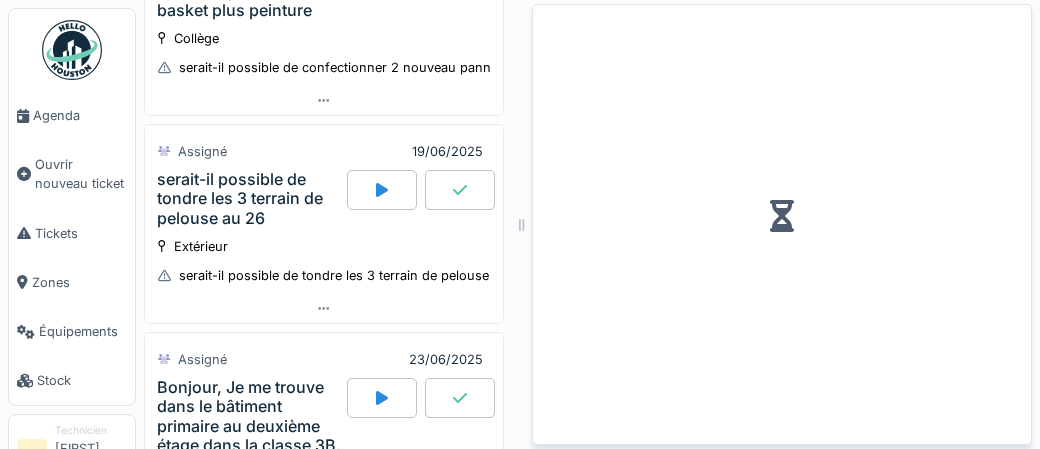 scroll, scrollTop: 1884, scrollLeft: 0, axis: vertical 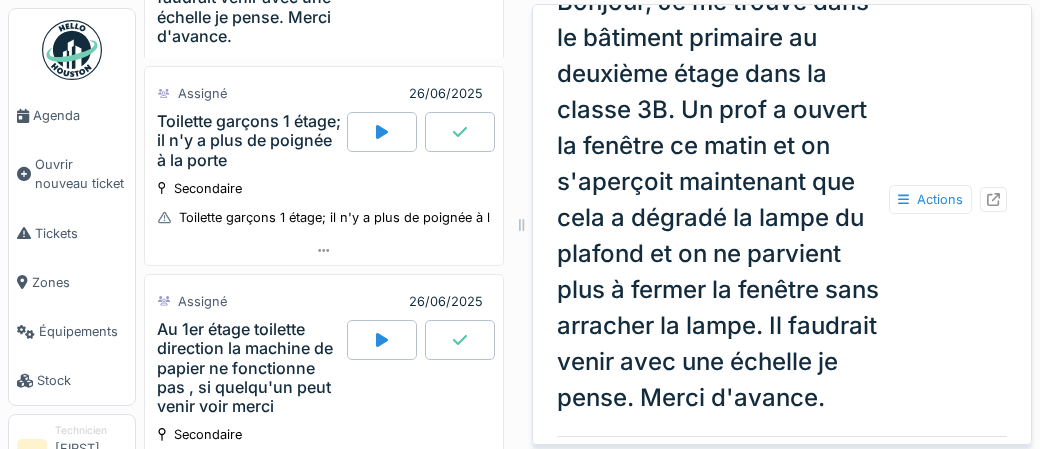 drag, startPoint x: 1031, startPoint y: 331, endPoint x: 1033, endPoint y: 264, distance: 67.02985 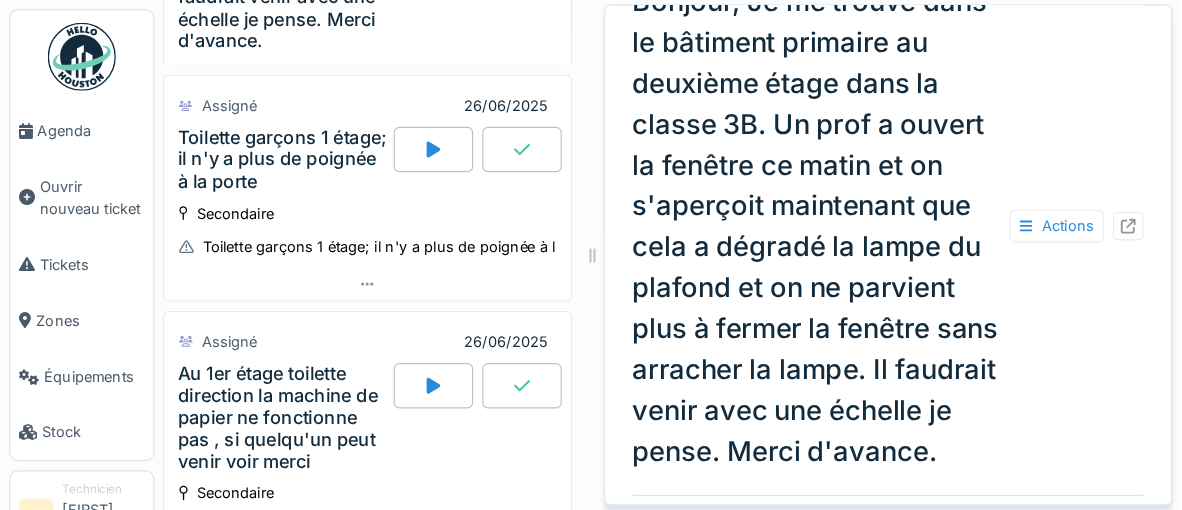 scroll, scrollTop: 2529, scrollLeft: 0, axis: vertical 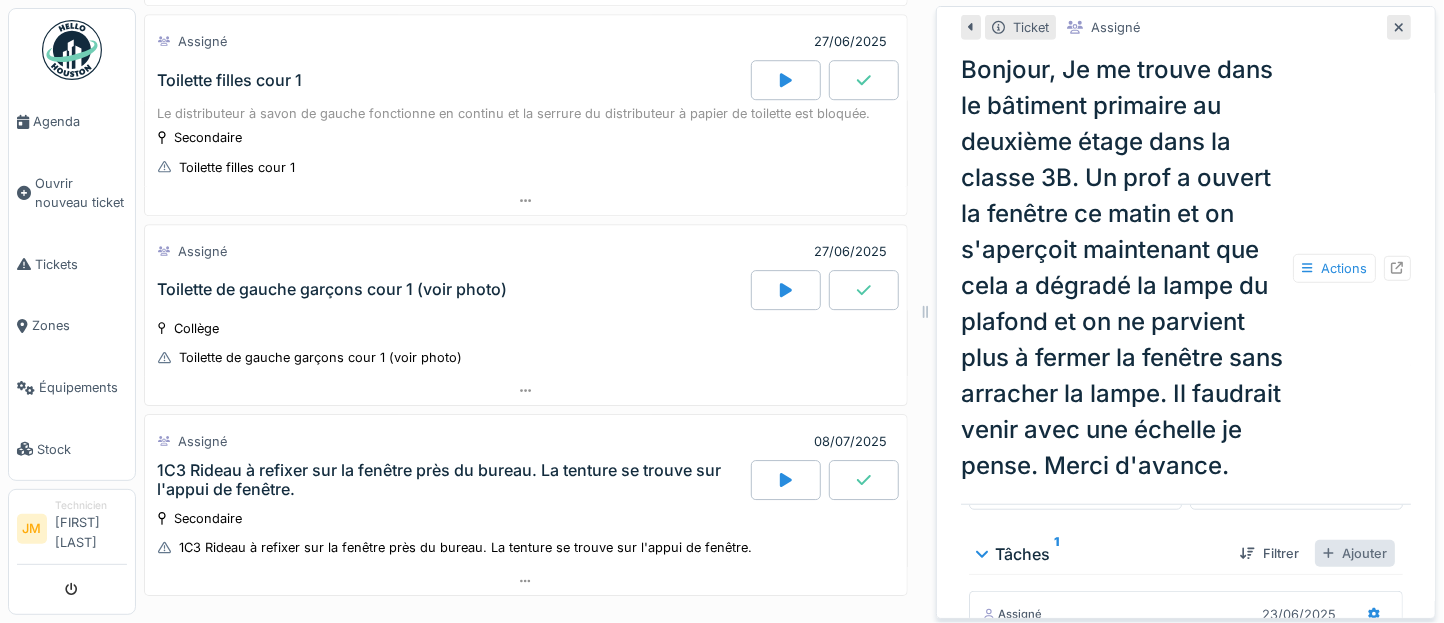 click on "Ajouter" at bounding box center (1355, 553) 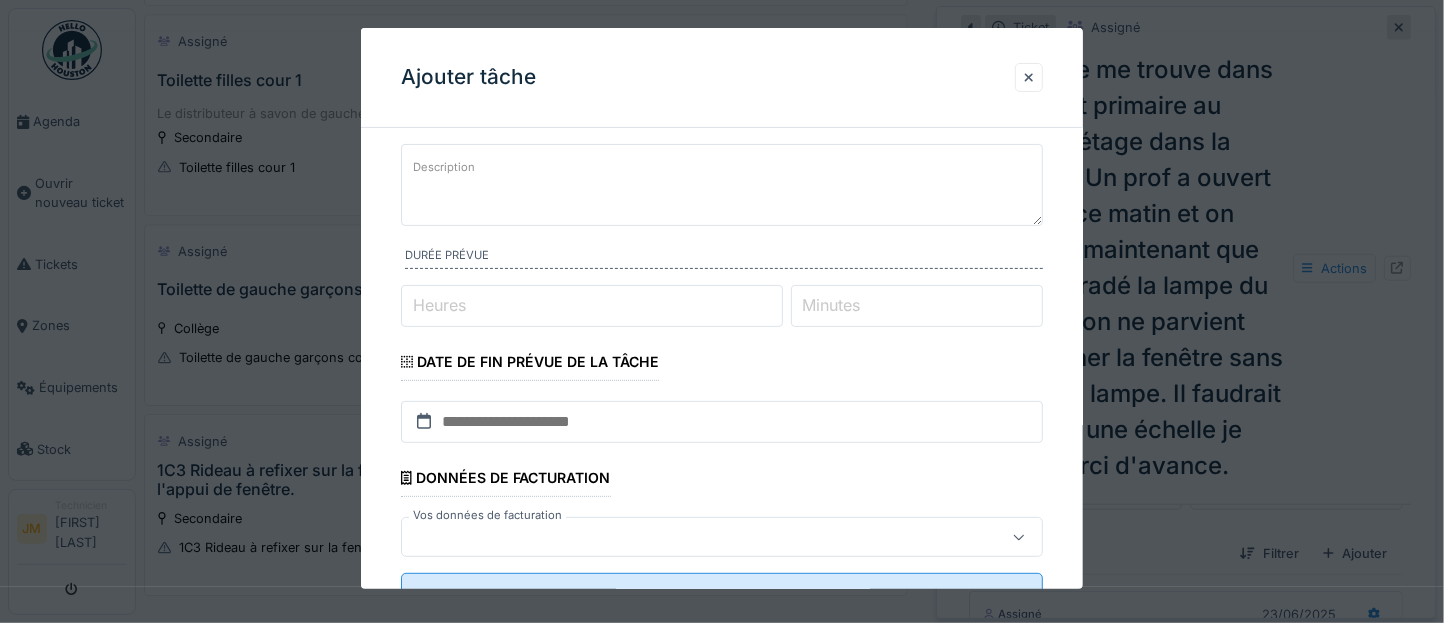 scroll, scrollTop: 118, scrollLeft: 0, axis: vertical 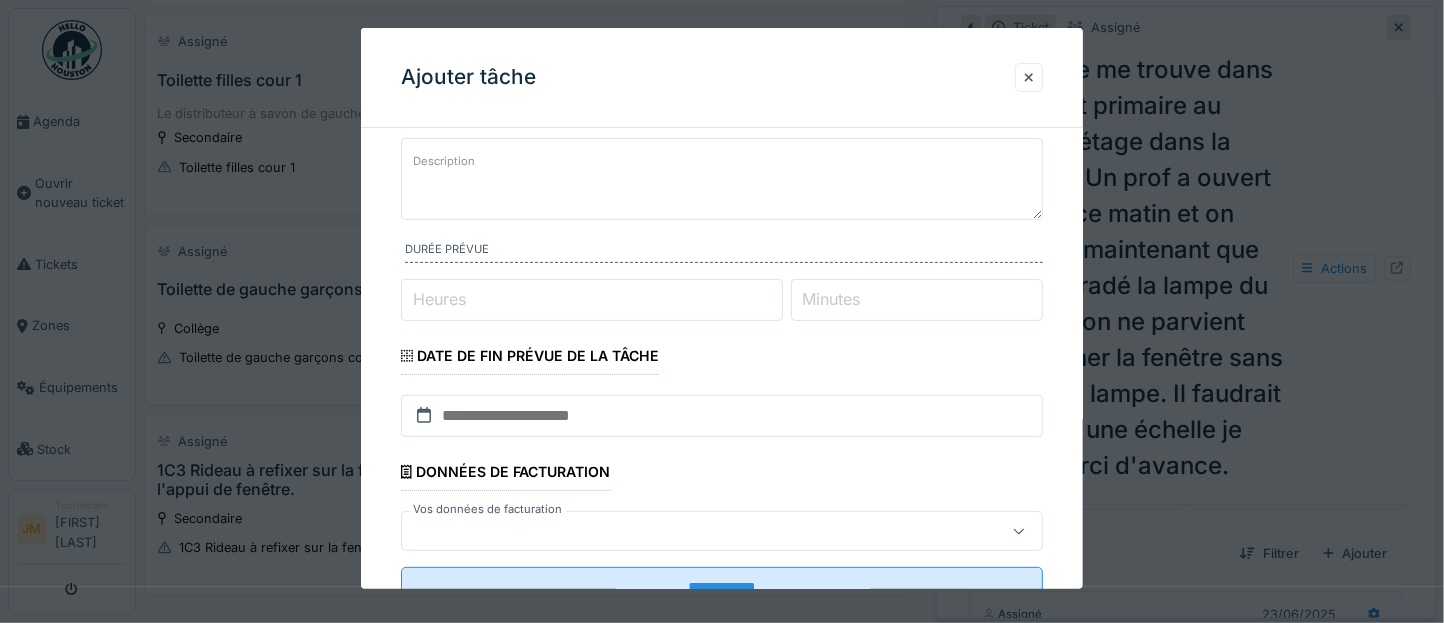 click on "Heures" at bounding box center [592, 300] 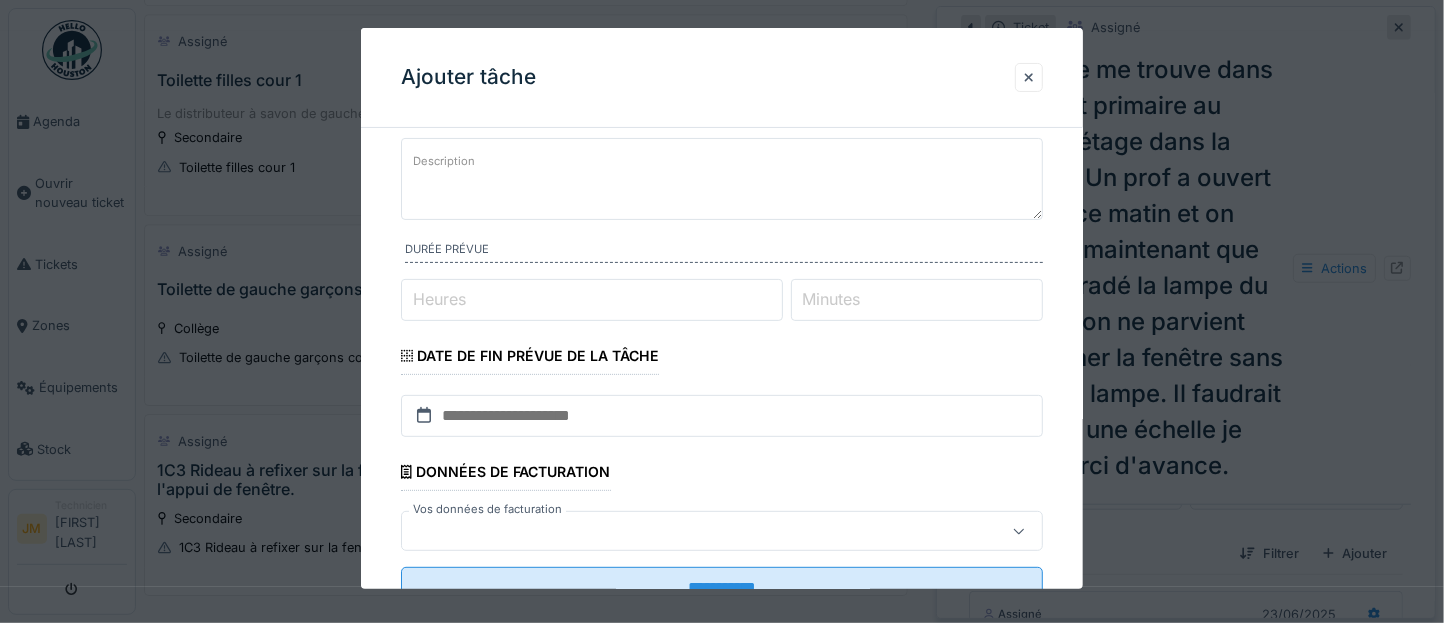 type on "*" 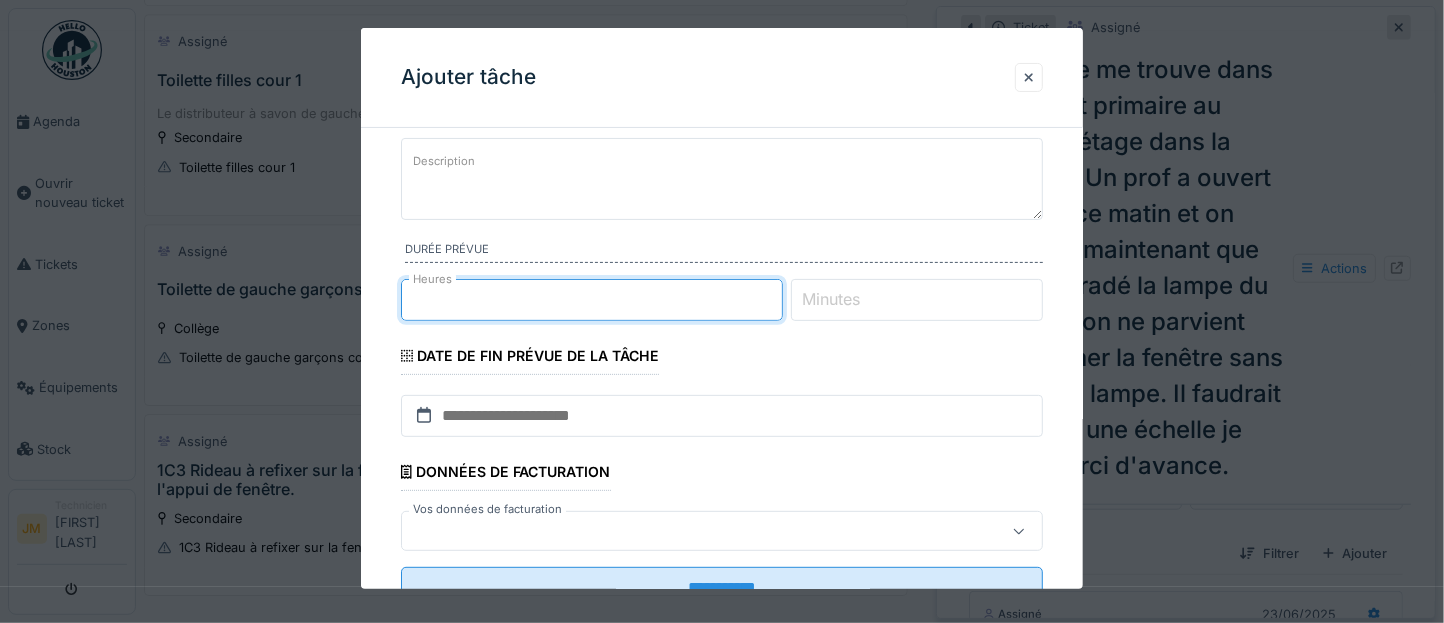 type on "*" 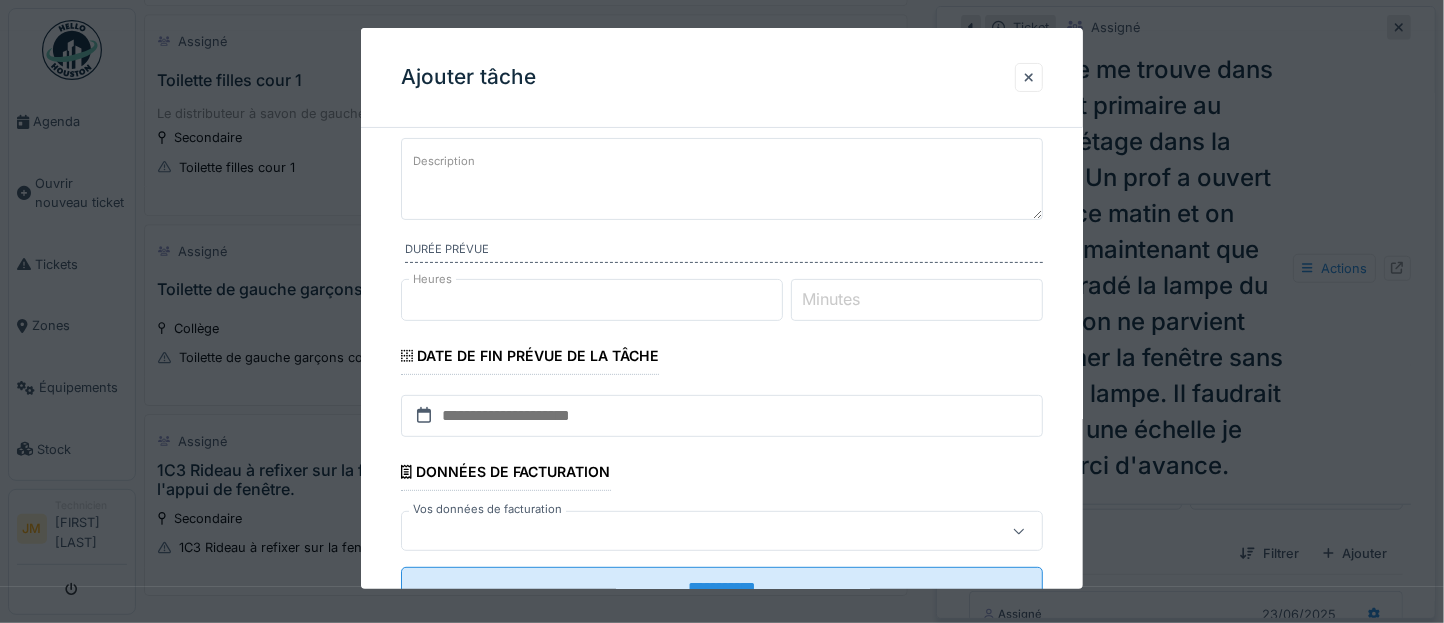 type on "*" 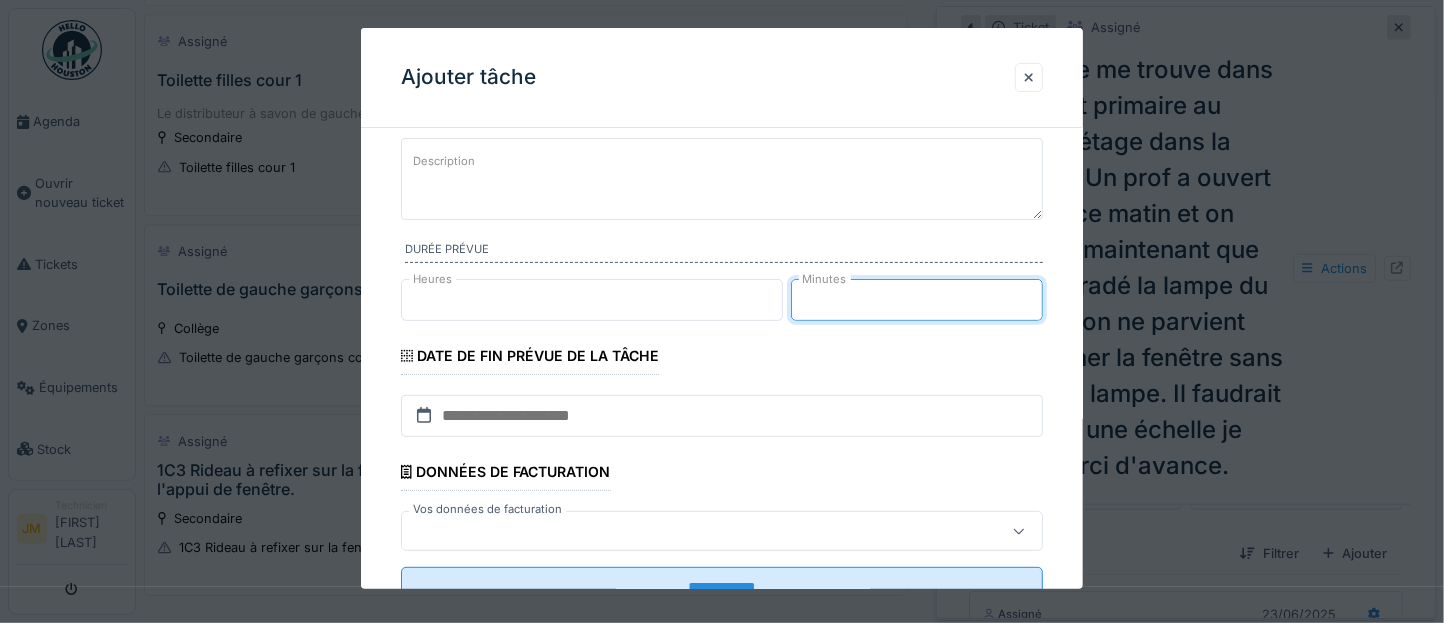 type on "**" 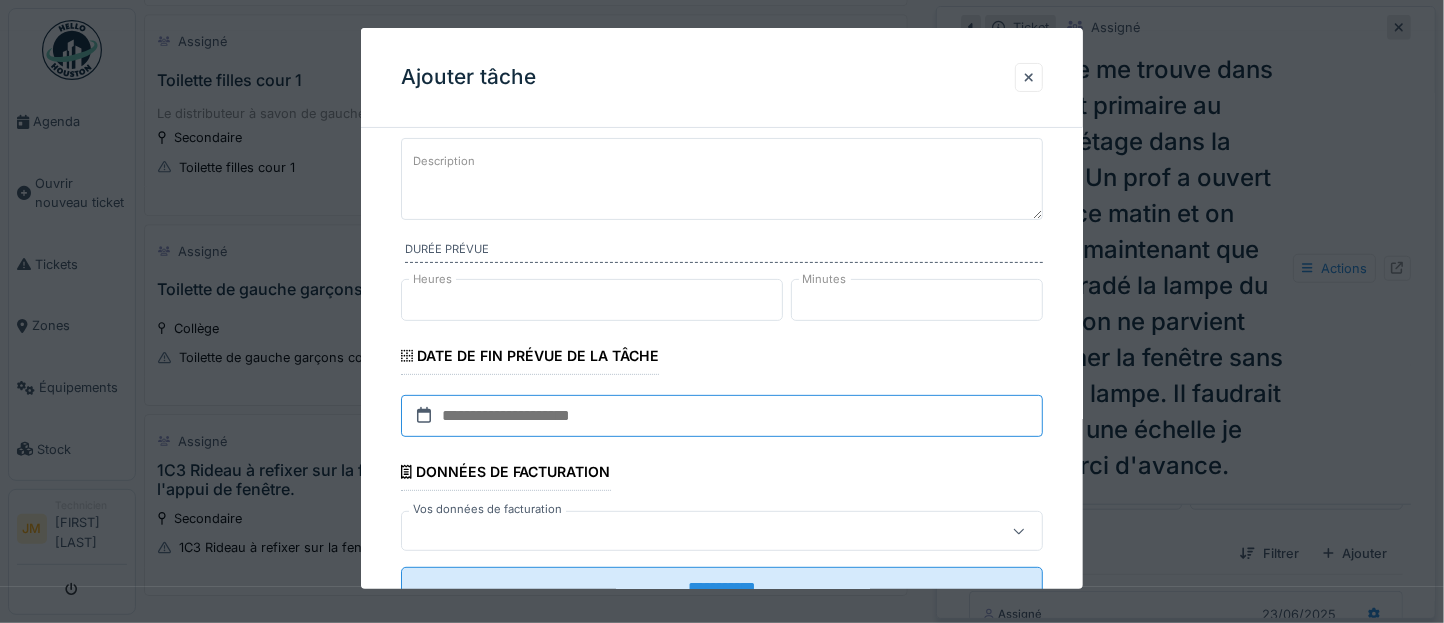 click at bounding box center (722, 416) 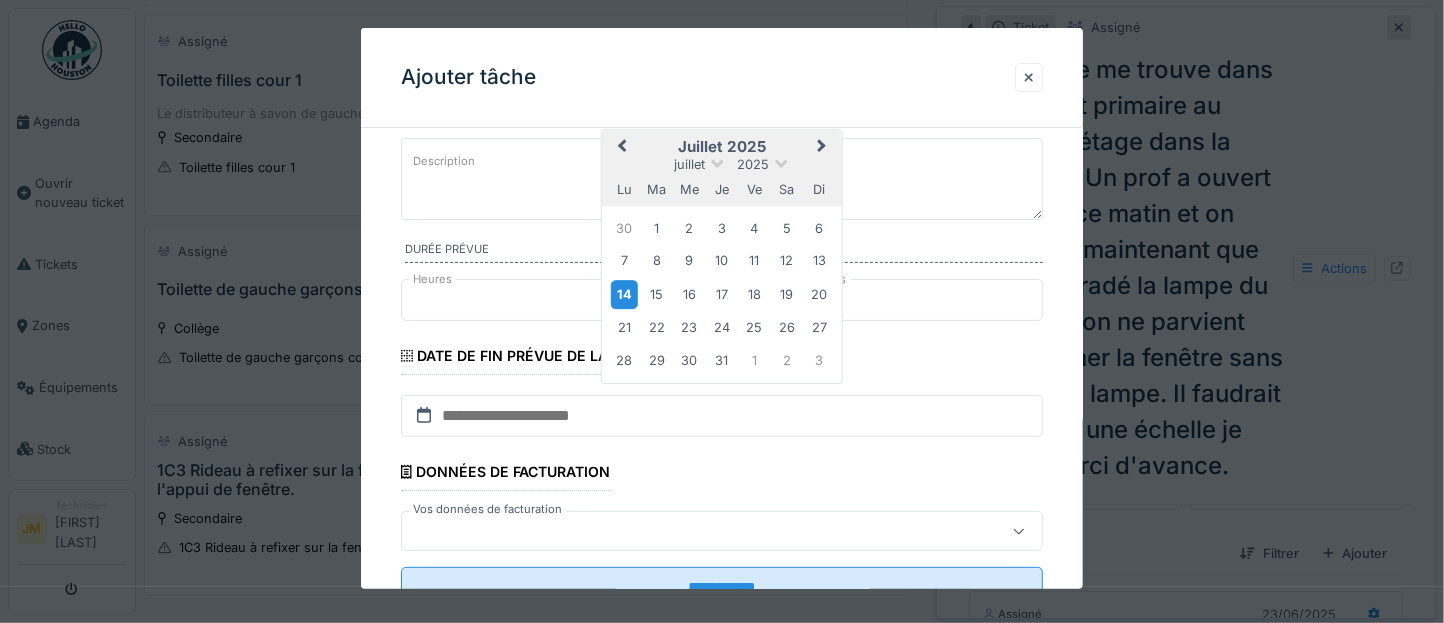 click on "14" at bounding box center [624, 294] 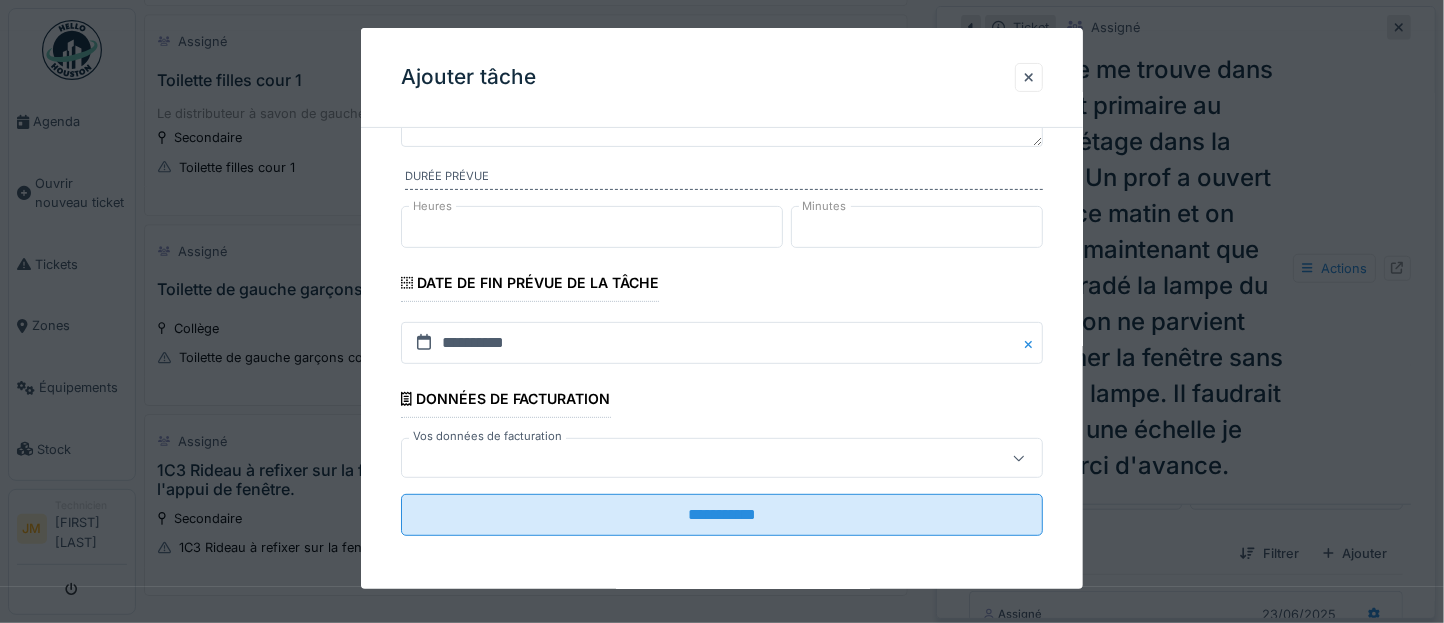 scroll, scrollTop: 194, scrollLeft: 0, axis: vertical 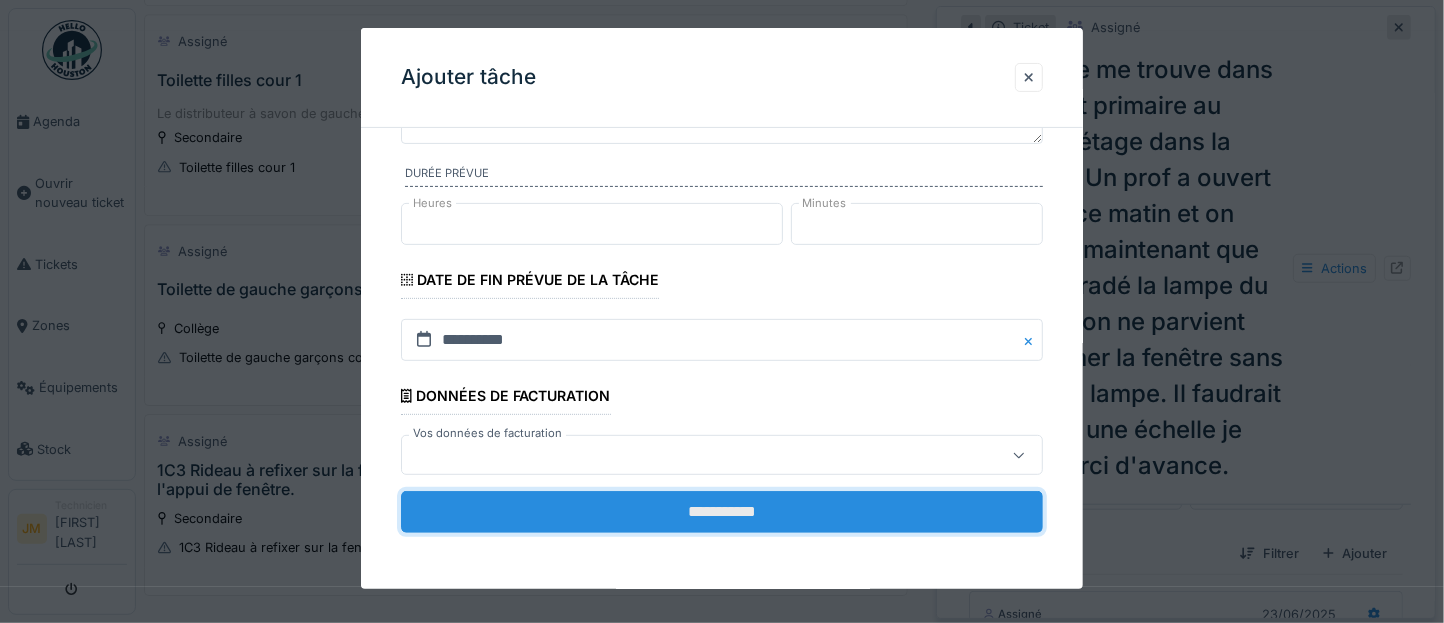 click on "**********" at bounding box center (722, 512) 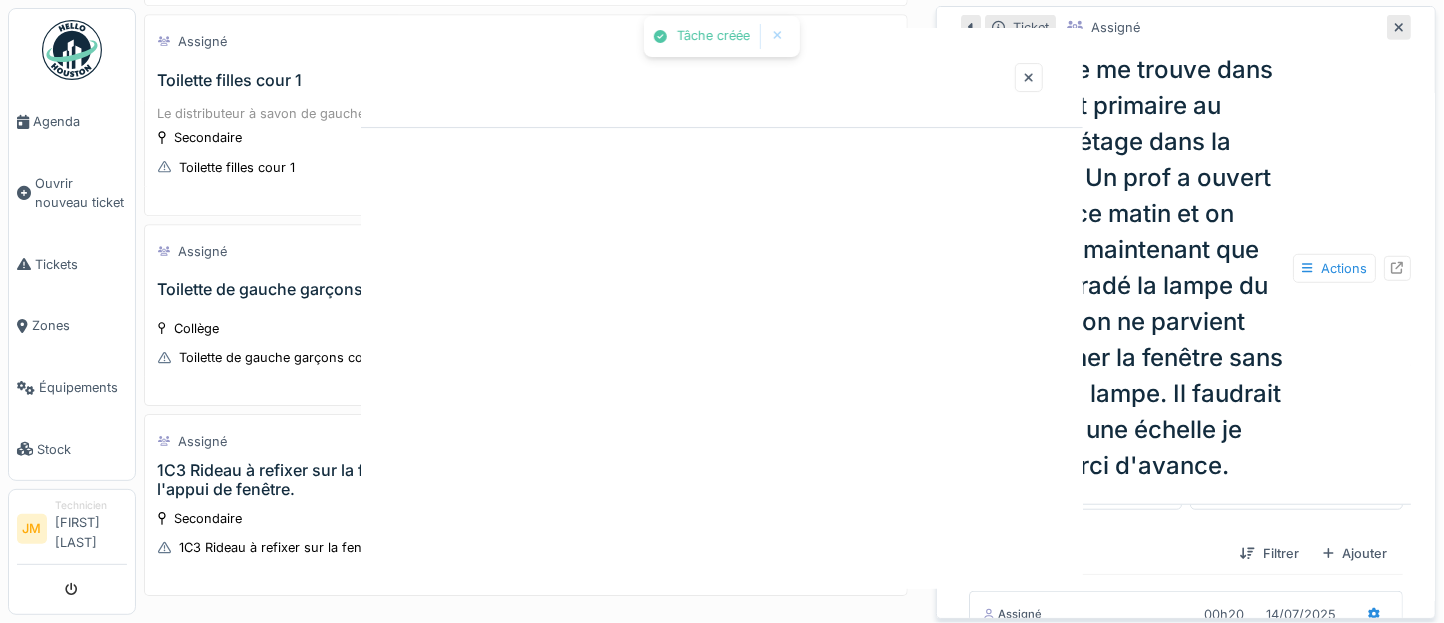 scroll, scrollTop: 0, scrollLeft: 0, axis: both 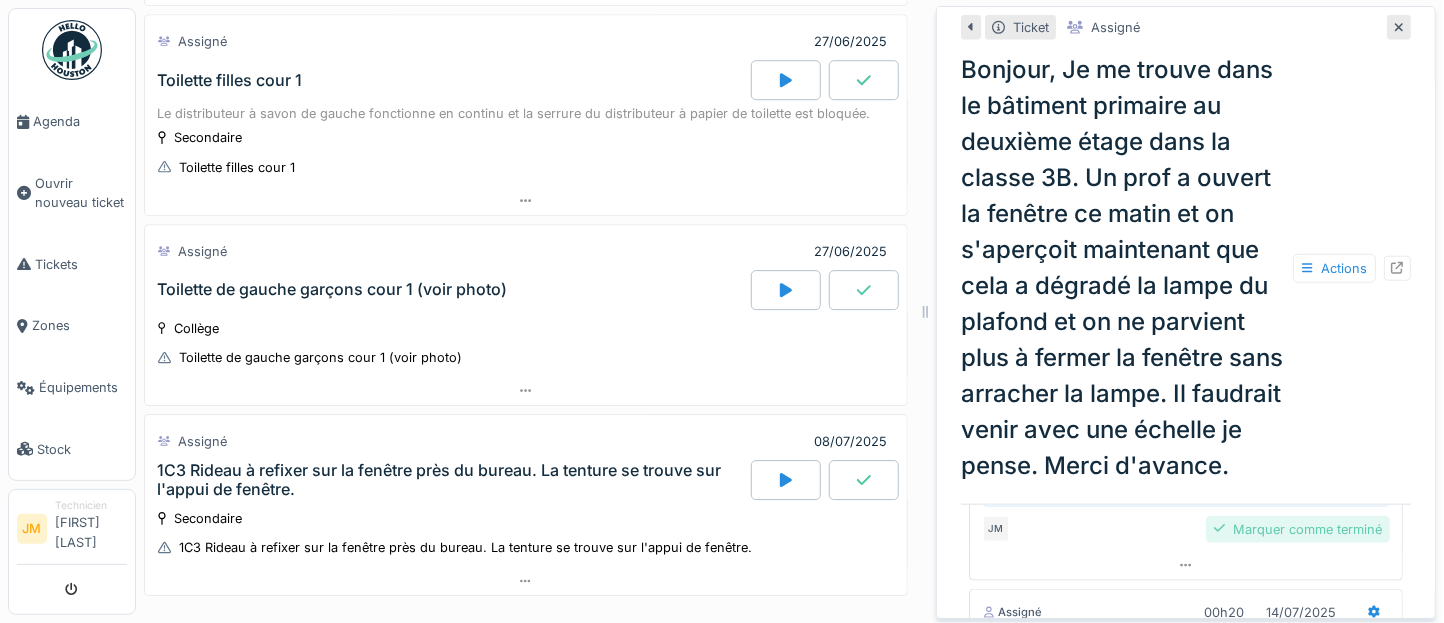 click on "Marquer comme terminé" at bounding box center (1298, 529) 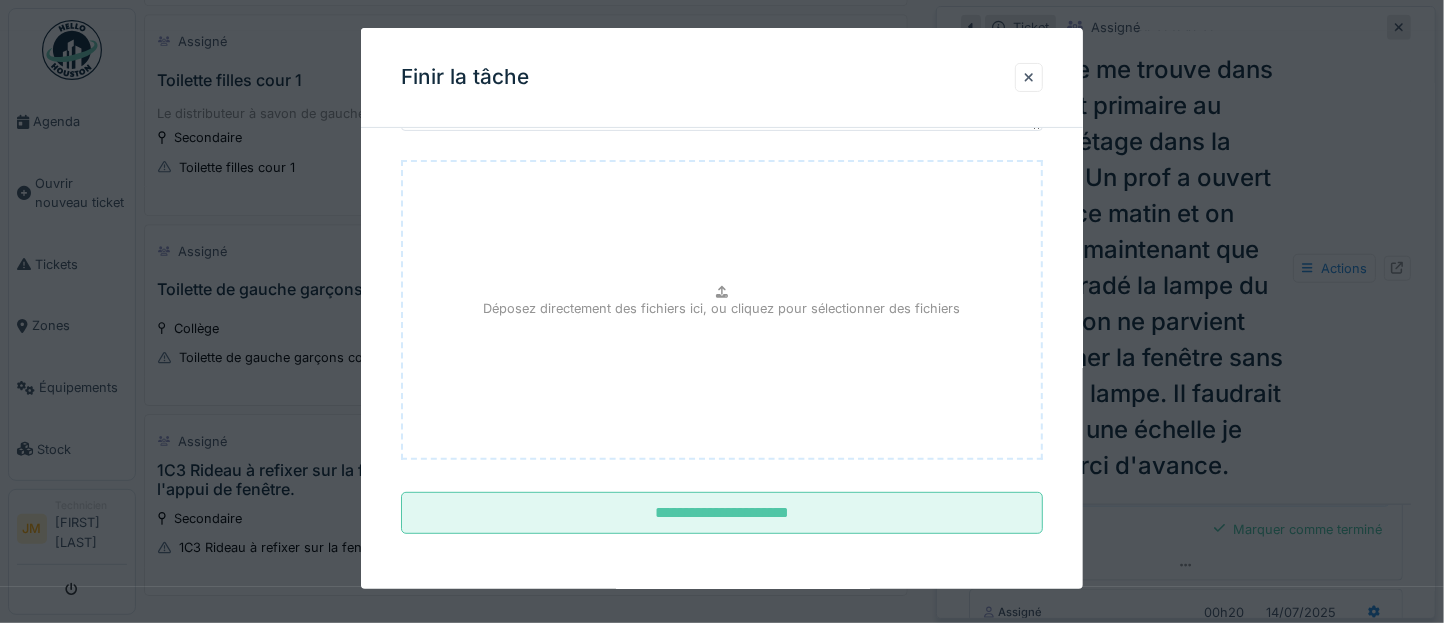 scroll, scrollTop: 170, scrollLeft: 0, axis: vertical 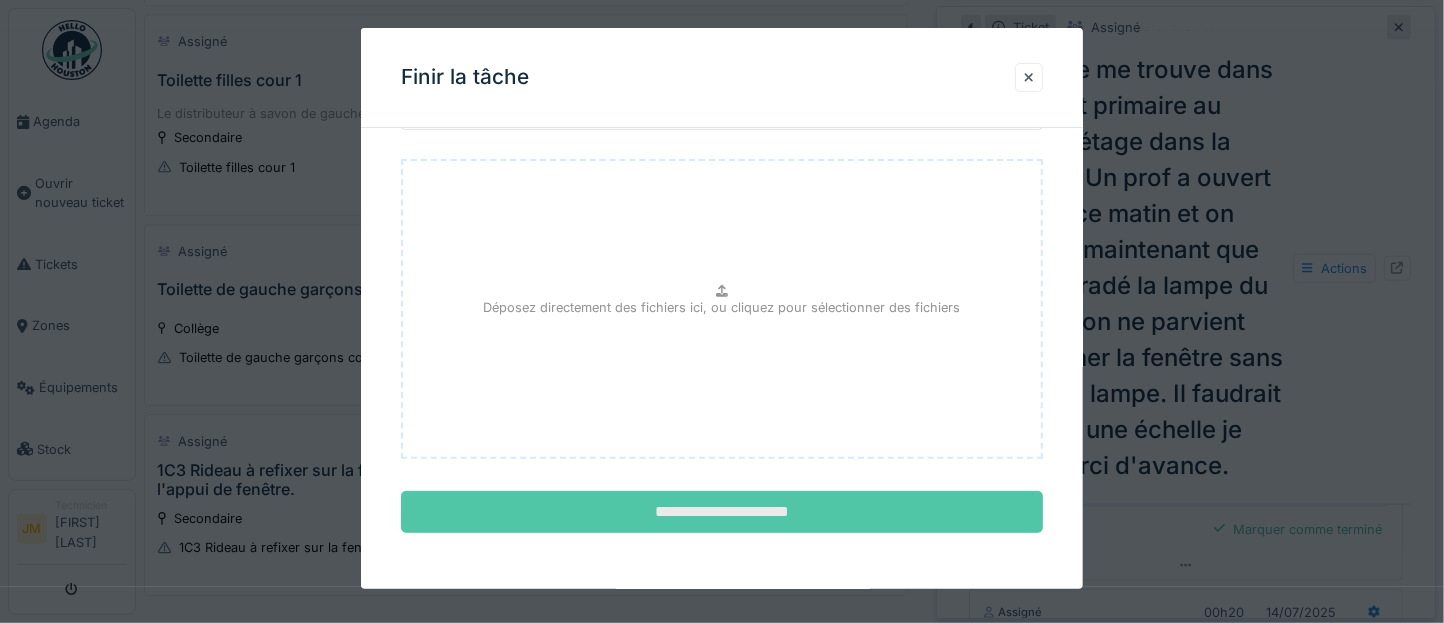 click on "**********" at bounding box center (722, 512) 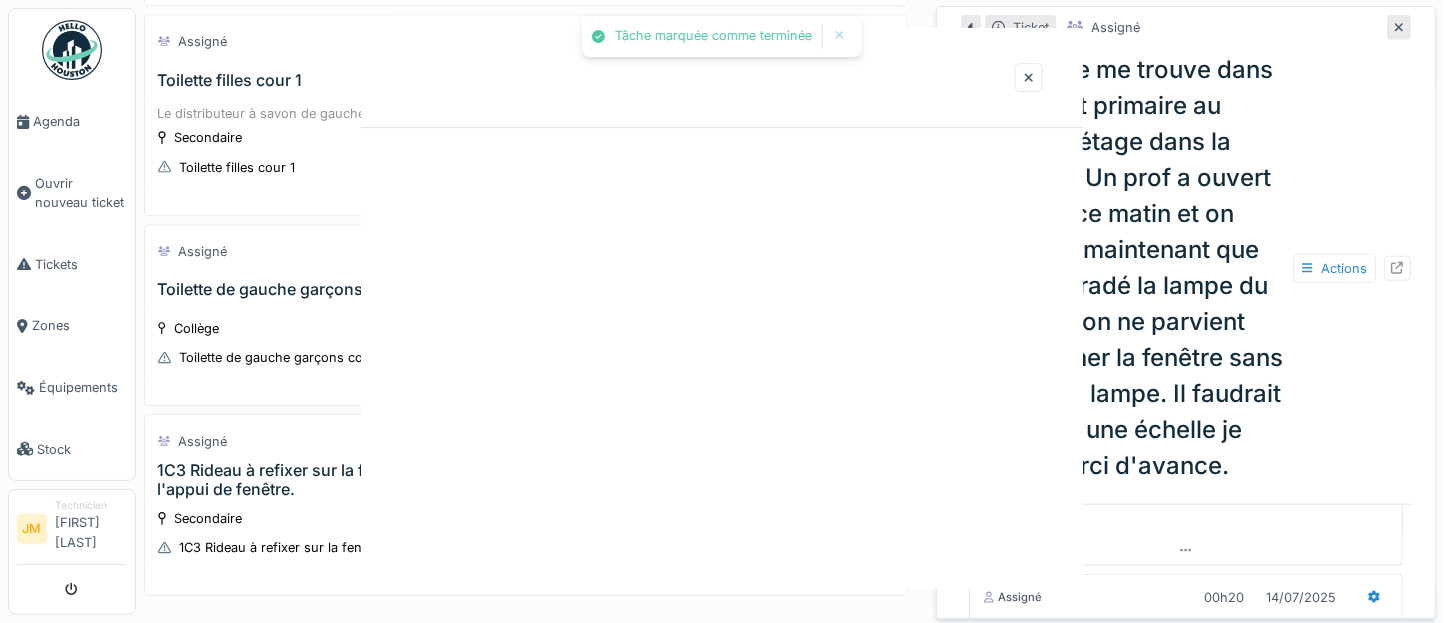 scroll, scrollTop: 0, scrollLeft: 0, axis: both 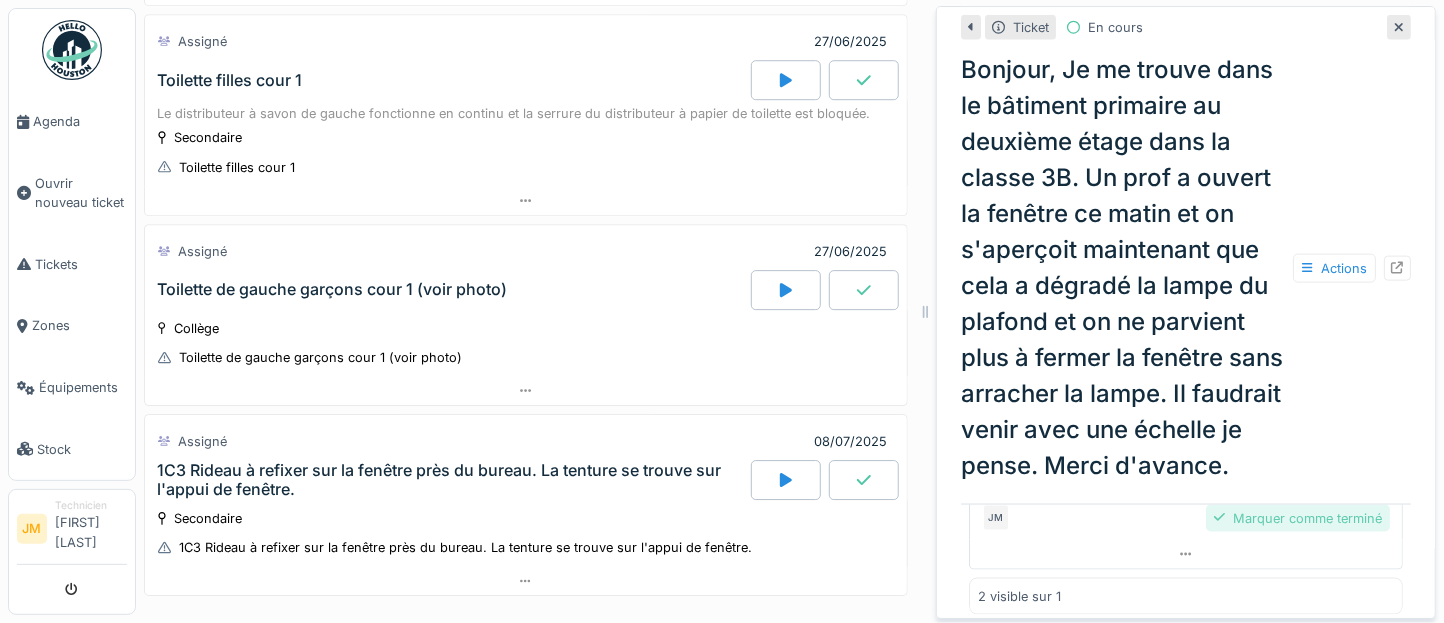 click on "Marquer comme terminé" at bounding box center [1298, 518] 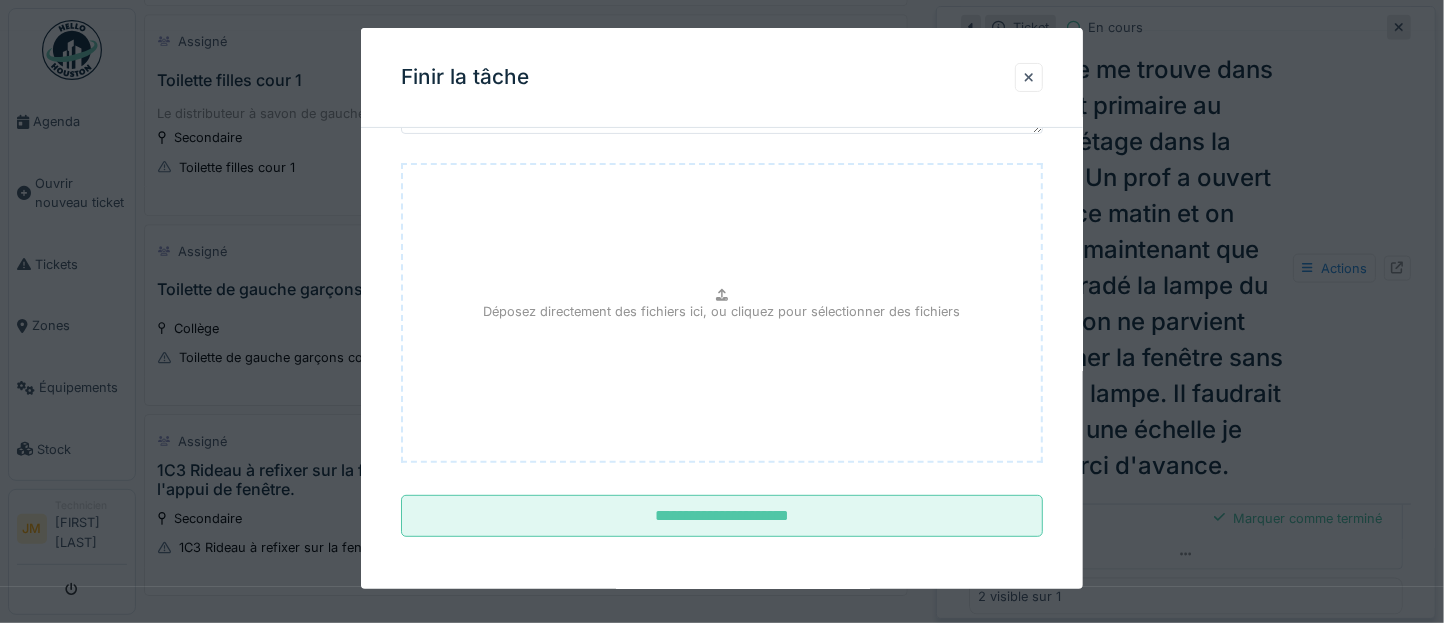 scroll, scrollTop: 170, scrollLeft: 0, axis: vertical 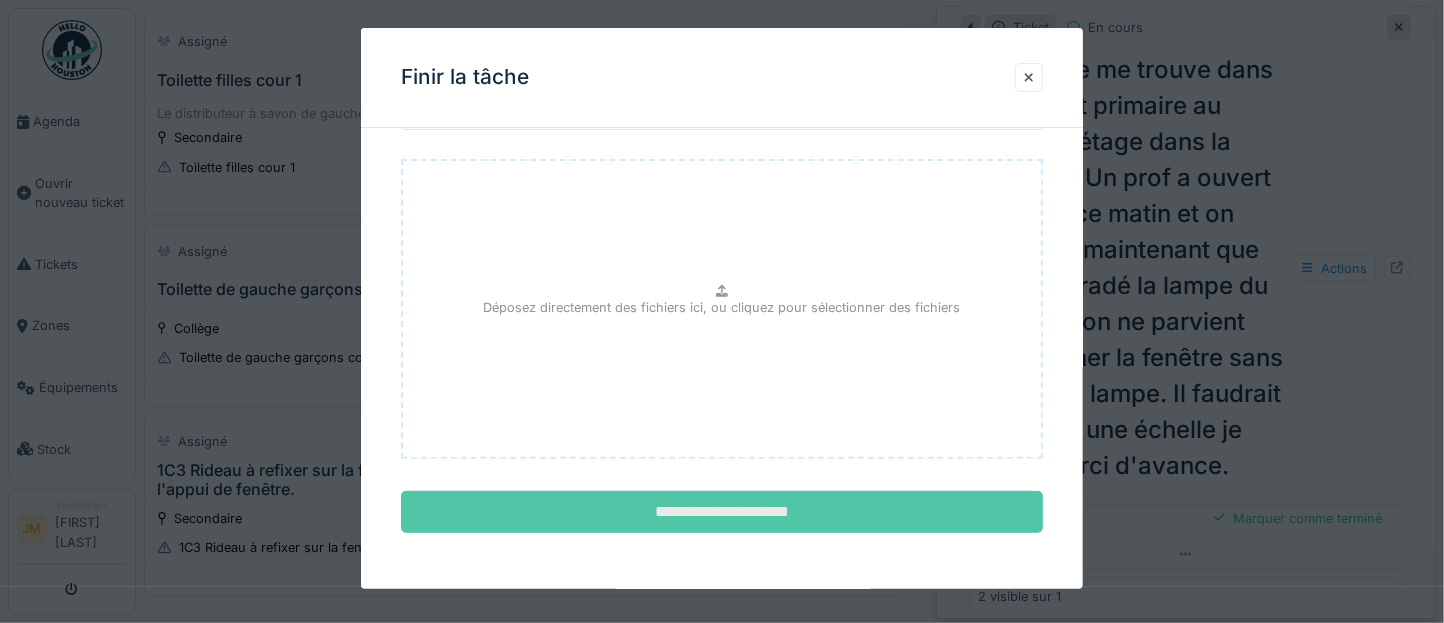 click on "**********" at bounding box center [722, 512] 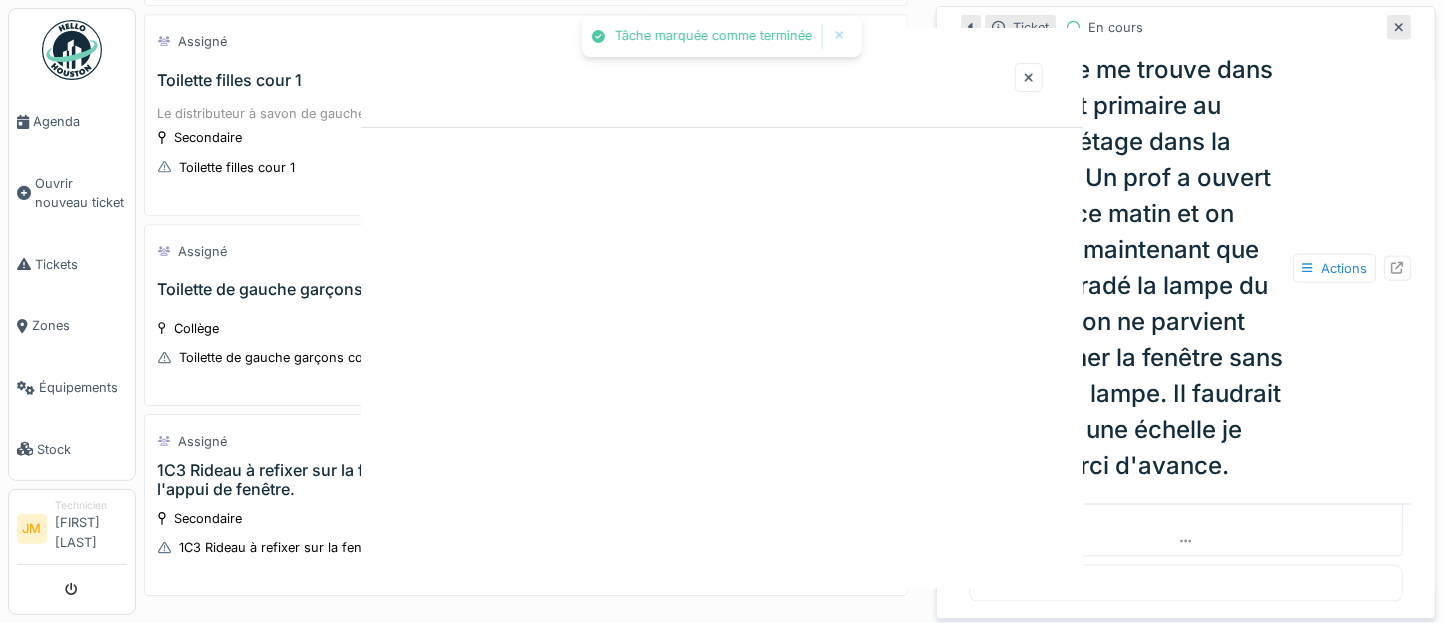 scroll, scrollTop: 0, scrollLeft: 0, axis: both 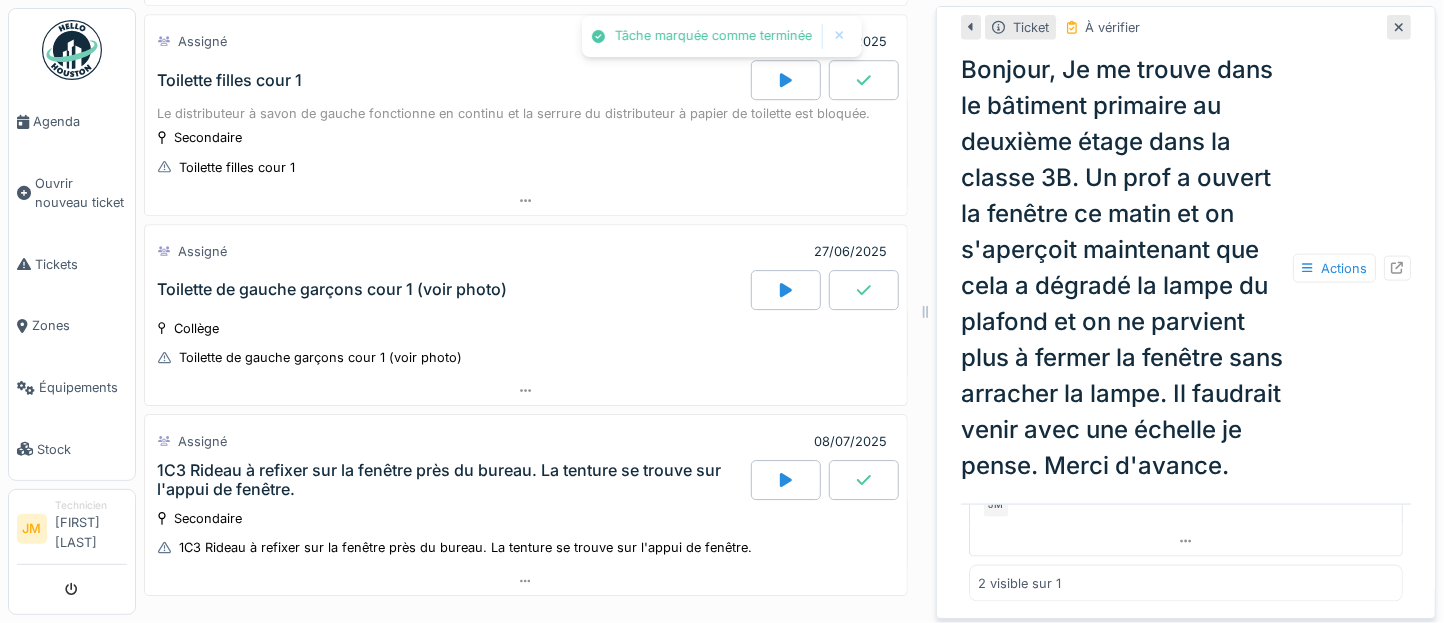 click at bounding box center [72, 50] 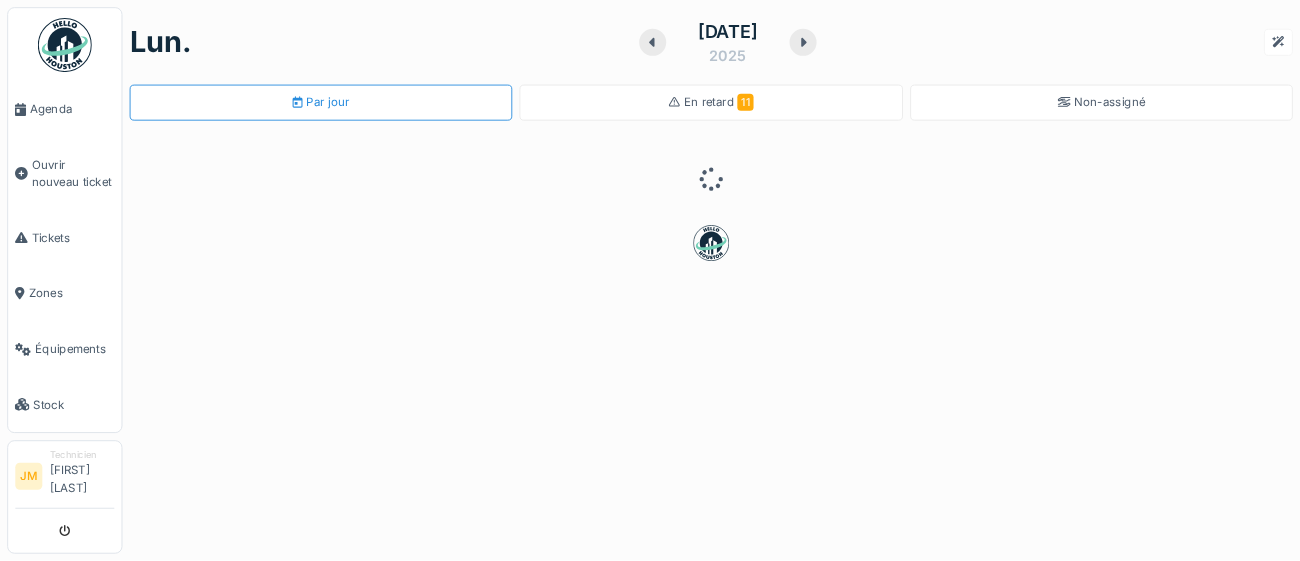scroll, scrollTop: 0, scrollLeft: 0, axis: both 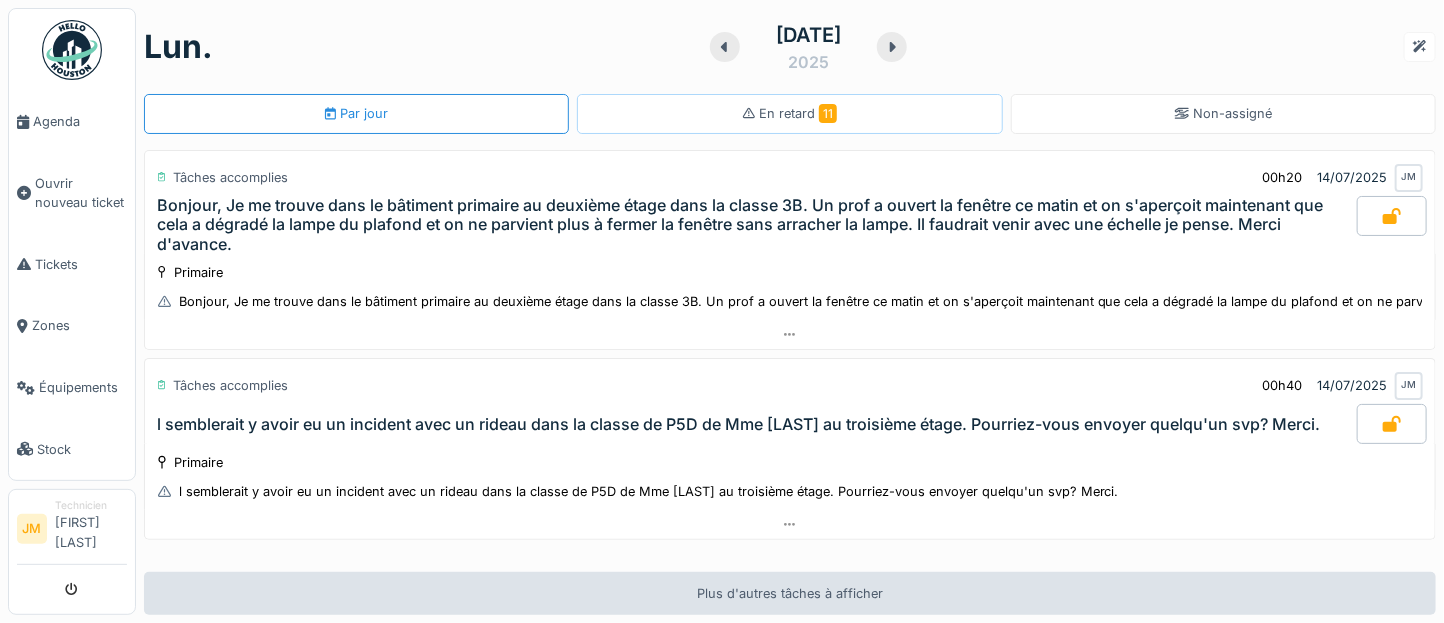 click on "11" at bounding box center [828, 113] 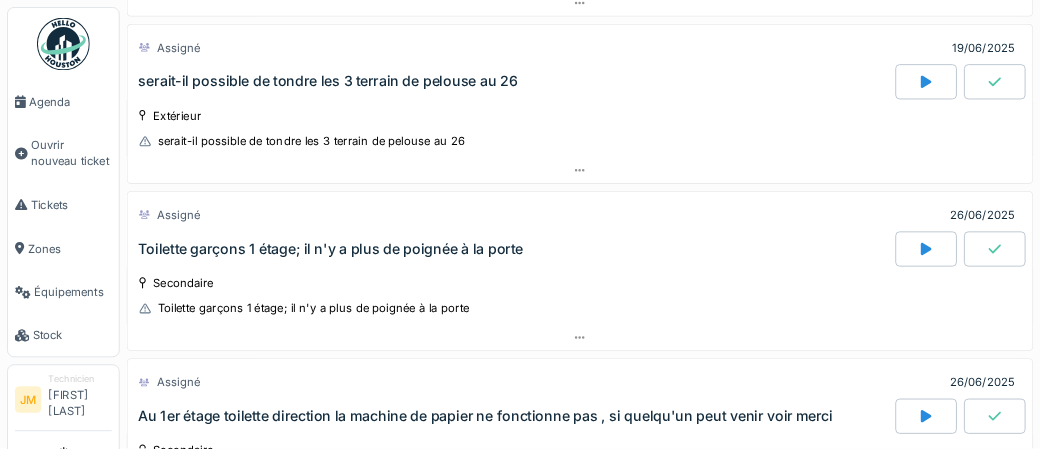 scroll, scrollTop: 1241, scrollLeft: 0, axis: vertical 